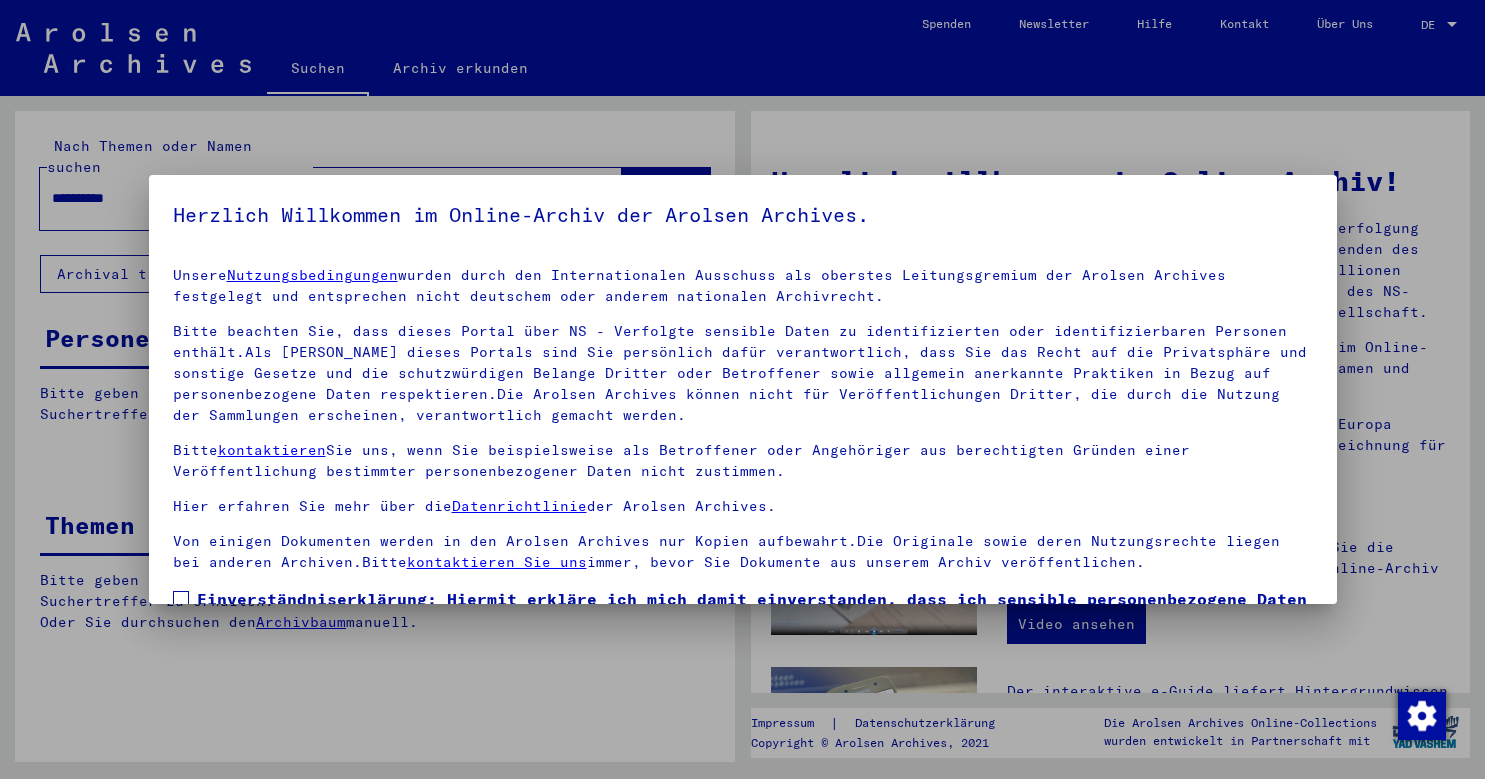 scroll, scrollTop: 0, scrollLeft: 0, axis: both 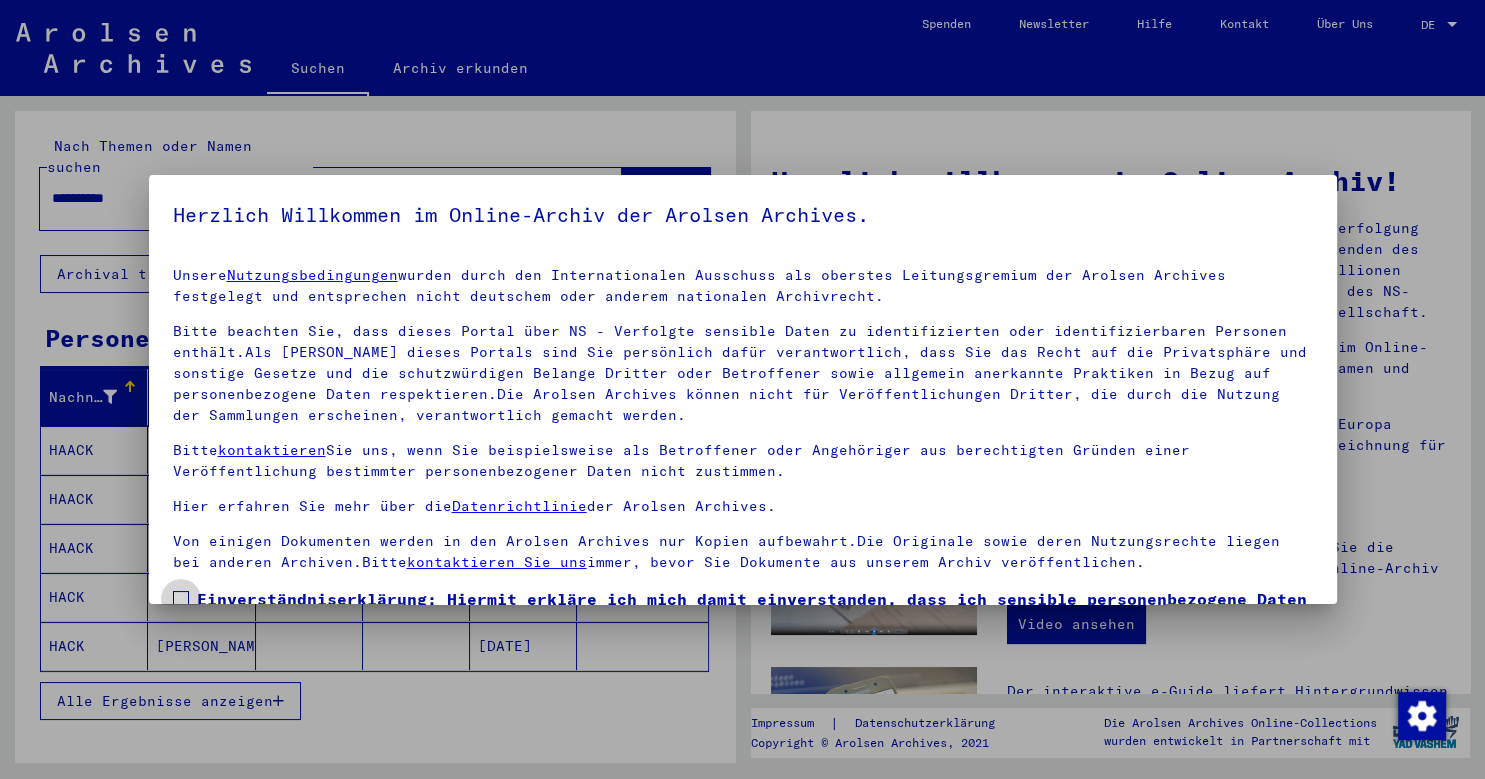 click on "Einverständniserklärung: Hiermit erkläre ich mich damit einverstanden, dass ich sensible personenbezogene Daten ausschließlich für wissenschaftliche Zwecke und in Übereinstimmung mit den geltenden nationalen Gesetzen und Bestimmungen nutze. Mir ist bewusst, dass ein Verstoß gegen diese Gesetze und/oder Bestimmungen strafrechtliche Konsequenzen nach sich ziehen kann." at bounding box center (743, 635) 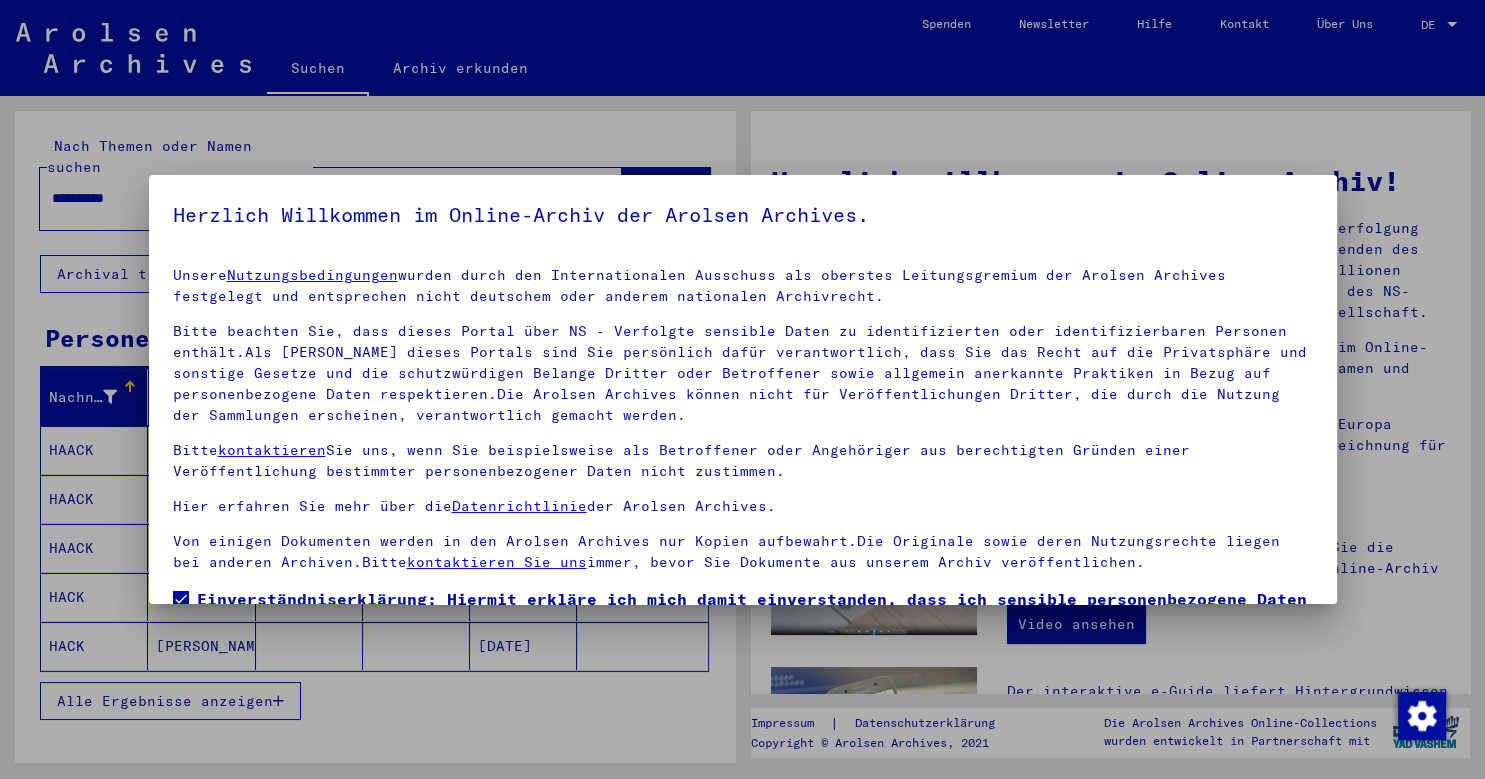 scroll, scrollTop: 151, scrollLeft: 0, axis: vertical 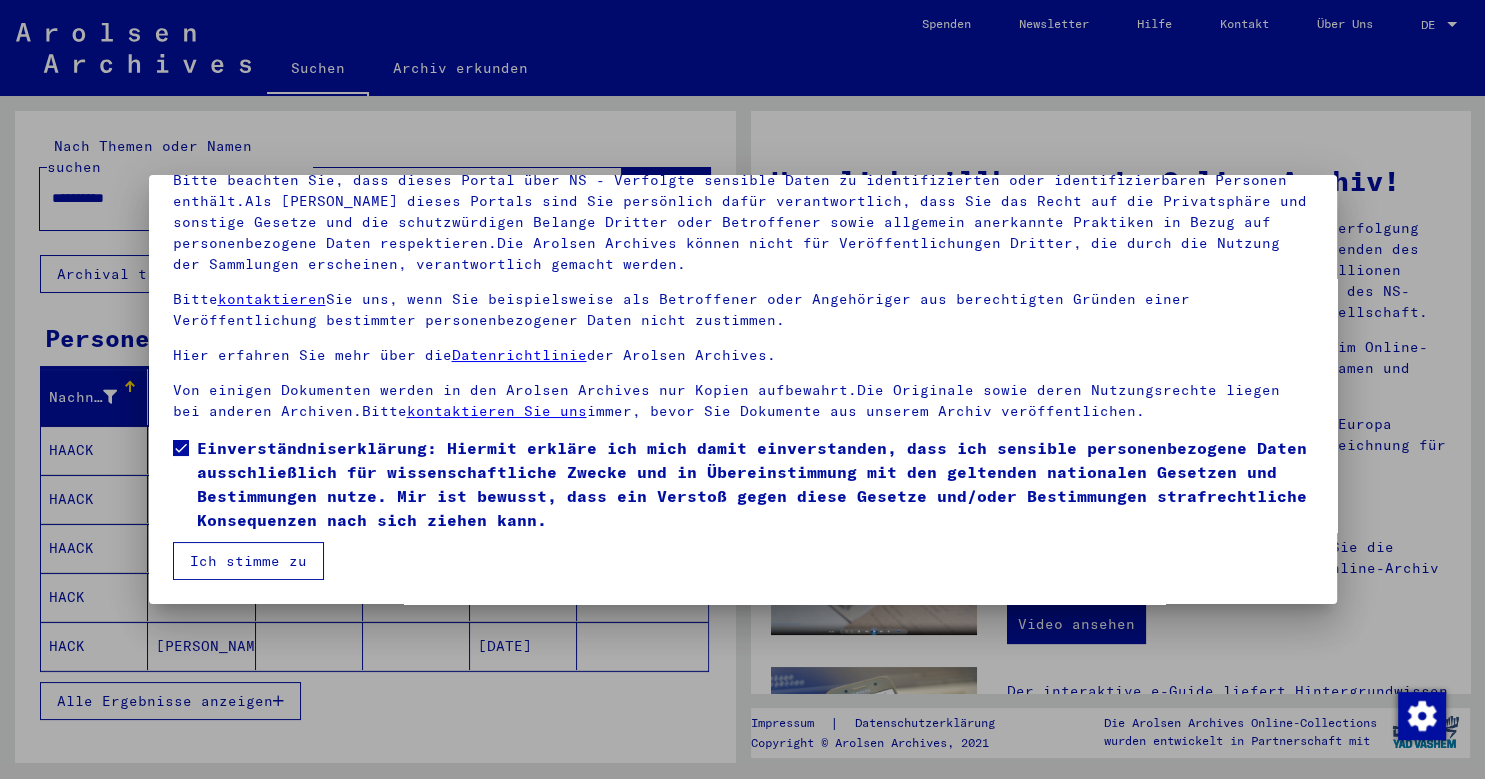 click on "Ich stimme zu" at bounding box center [248, 561] 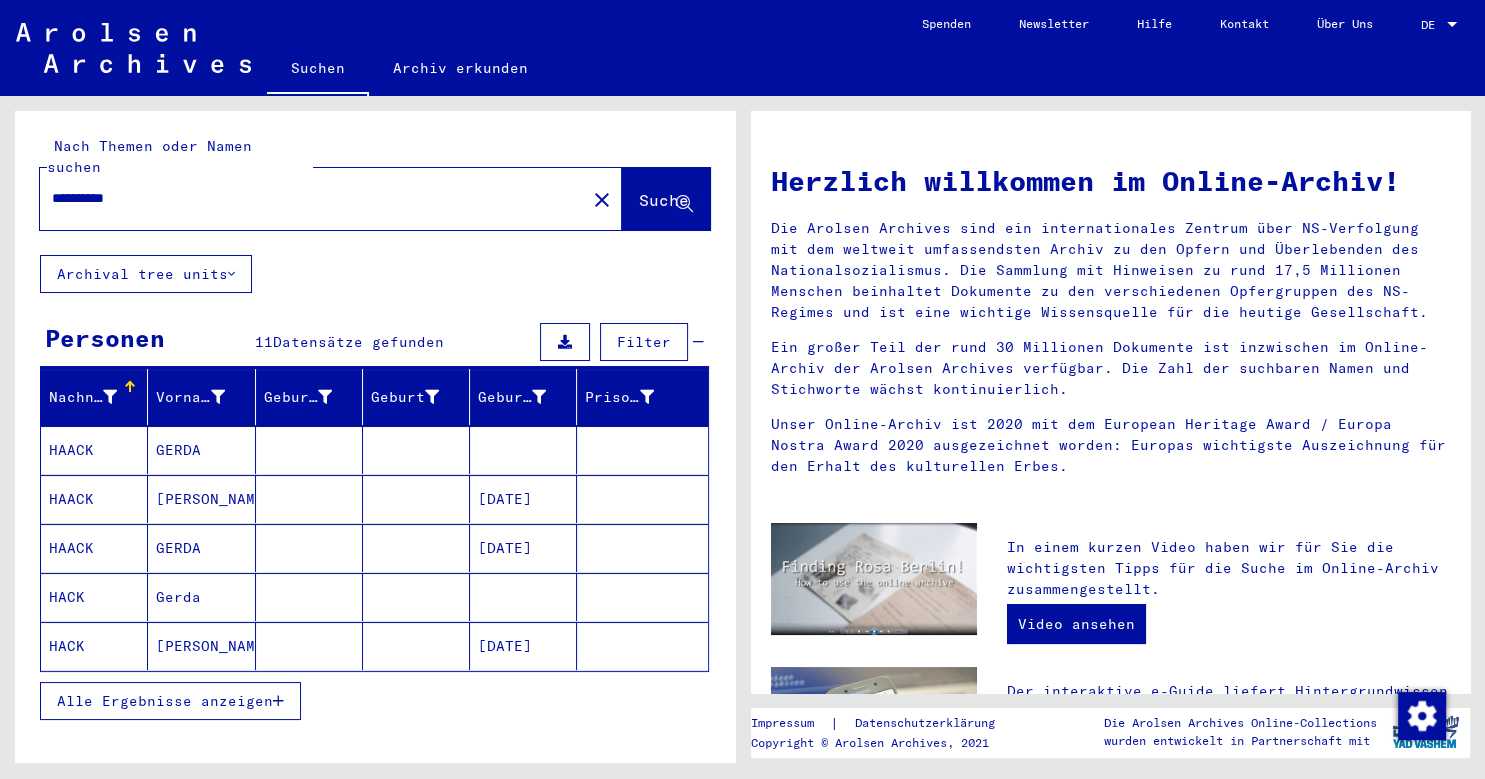 click on "HAACK" at bounding box center (94, 499) 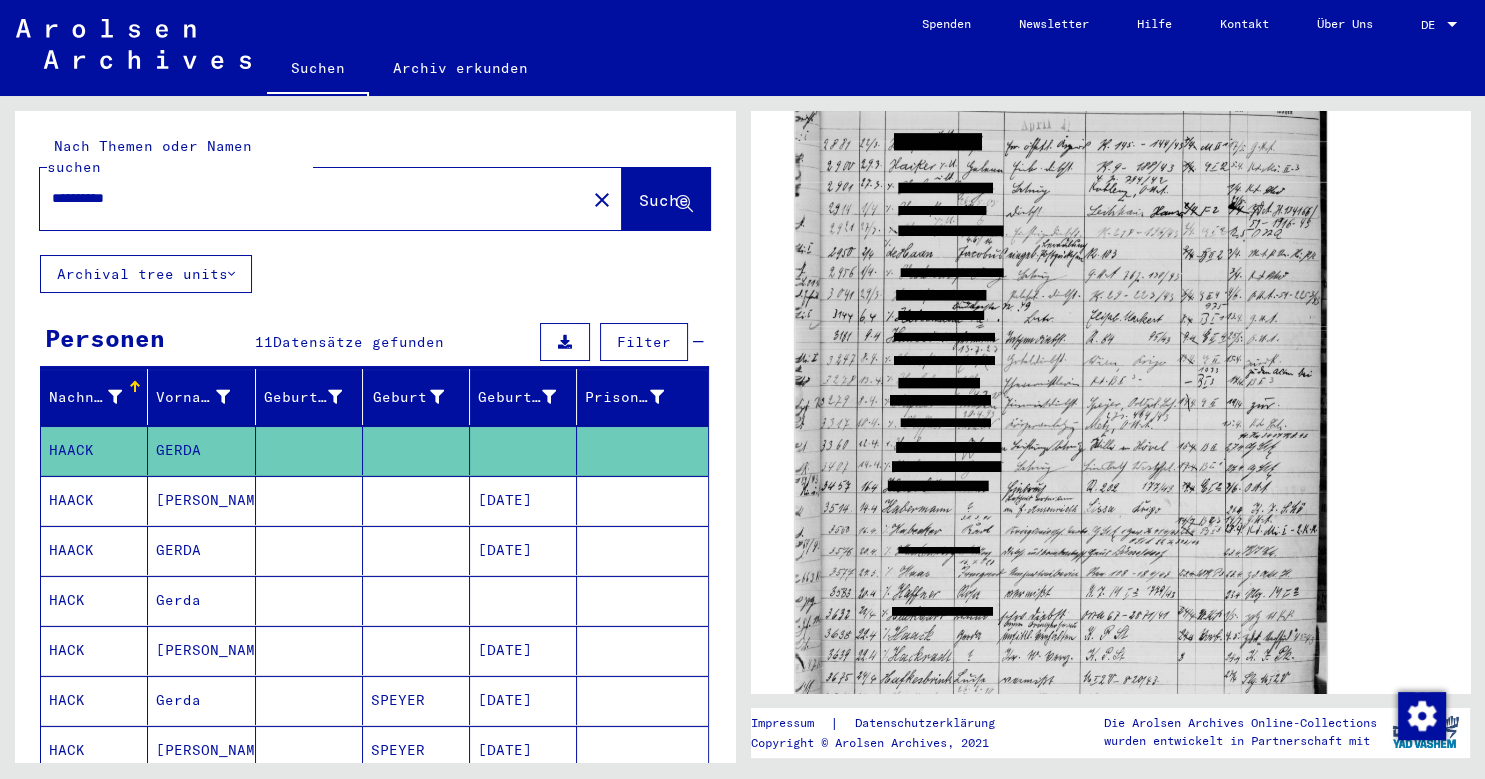 scroll, scrollTop: 331, scrollLeft: 0, axis: vertical 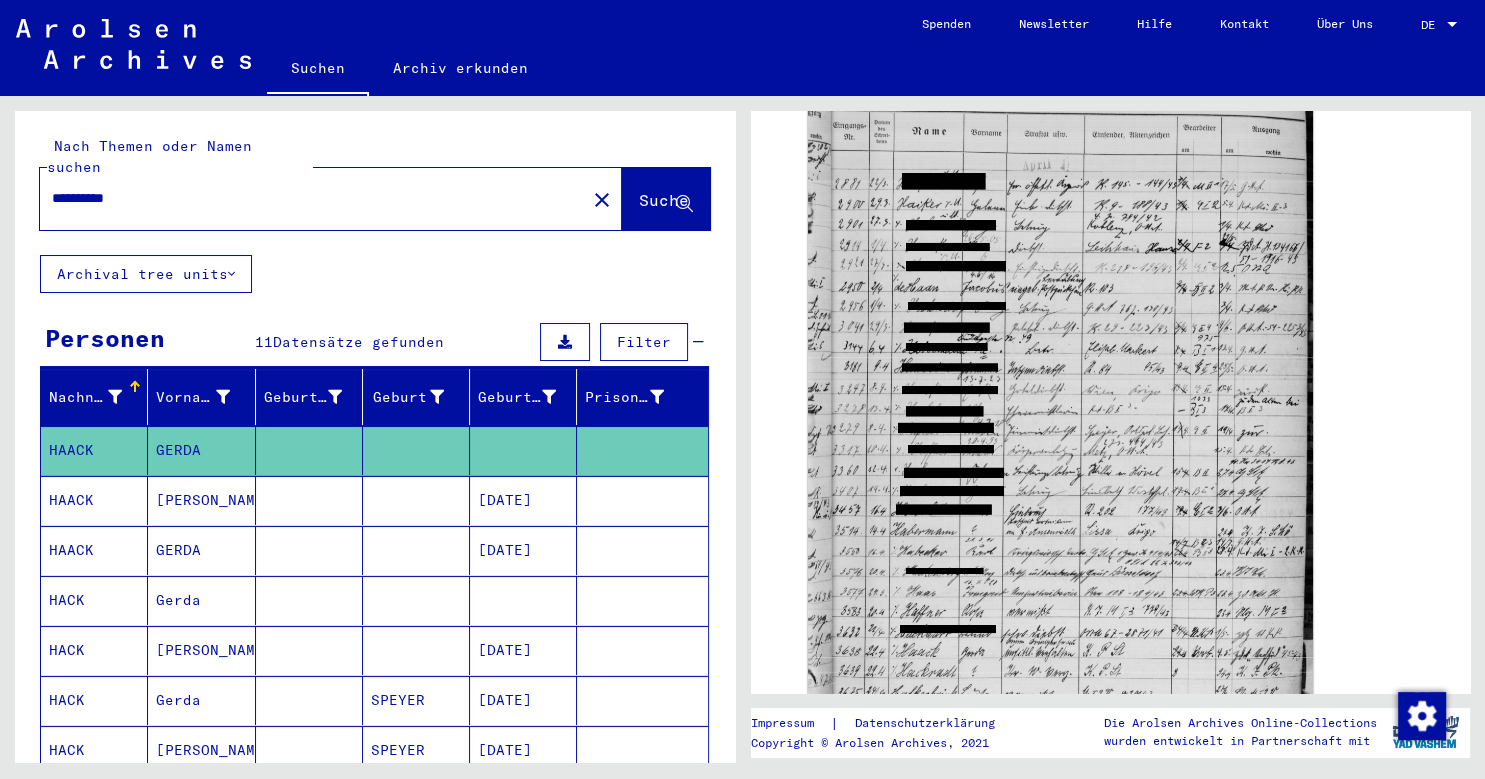 click on "HACK" at bounding box center [94, 700] 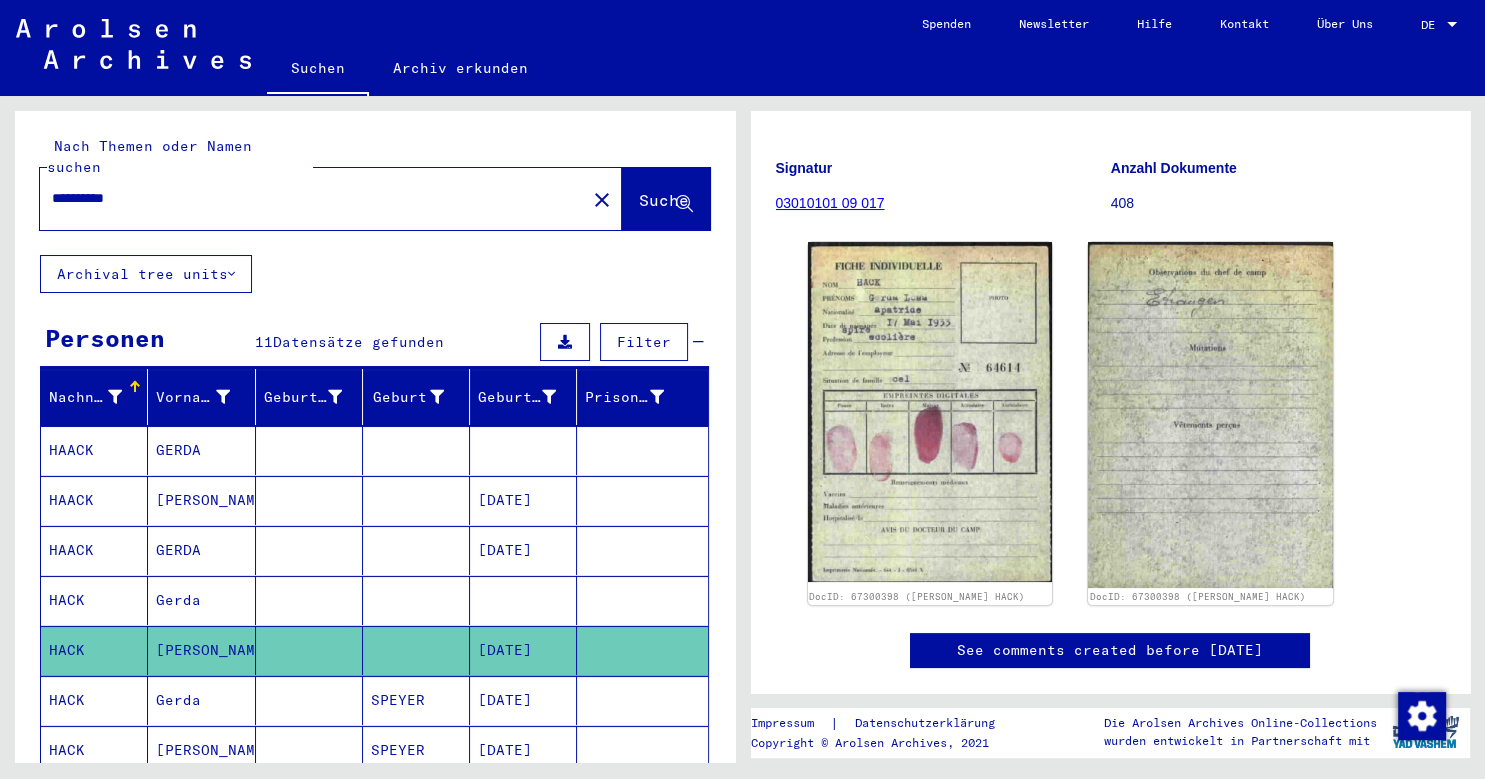 scroll, scrollTop: 0, scrollLeft: 0, axis: both 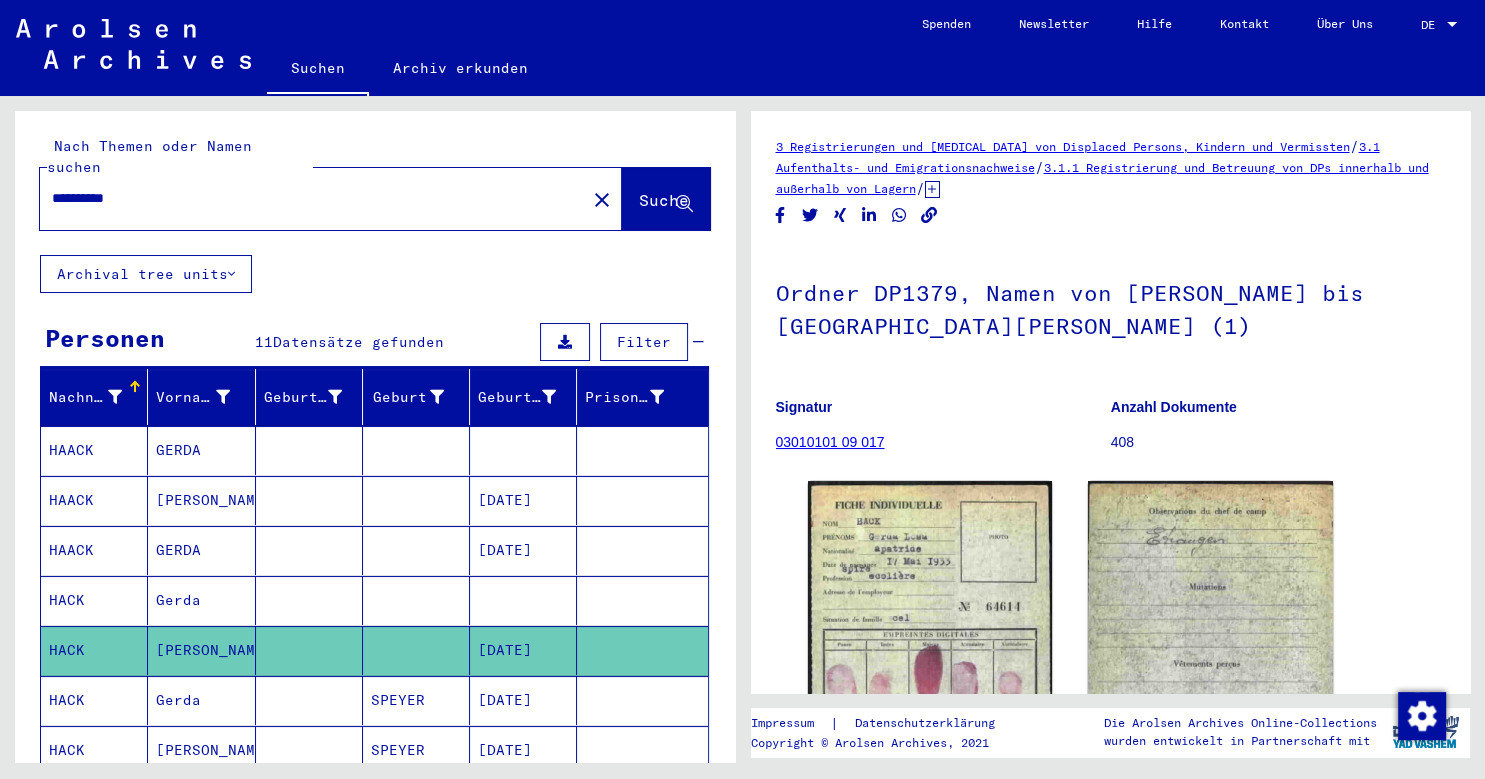 click on "HACK" 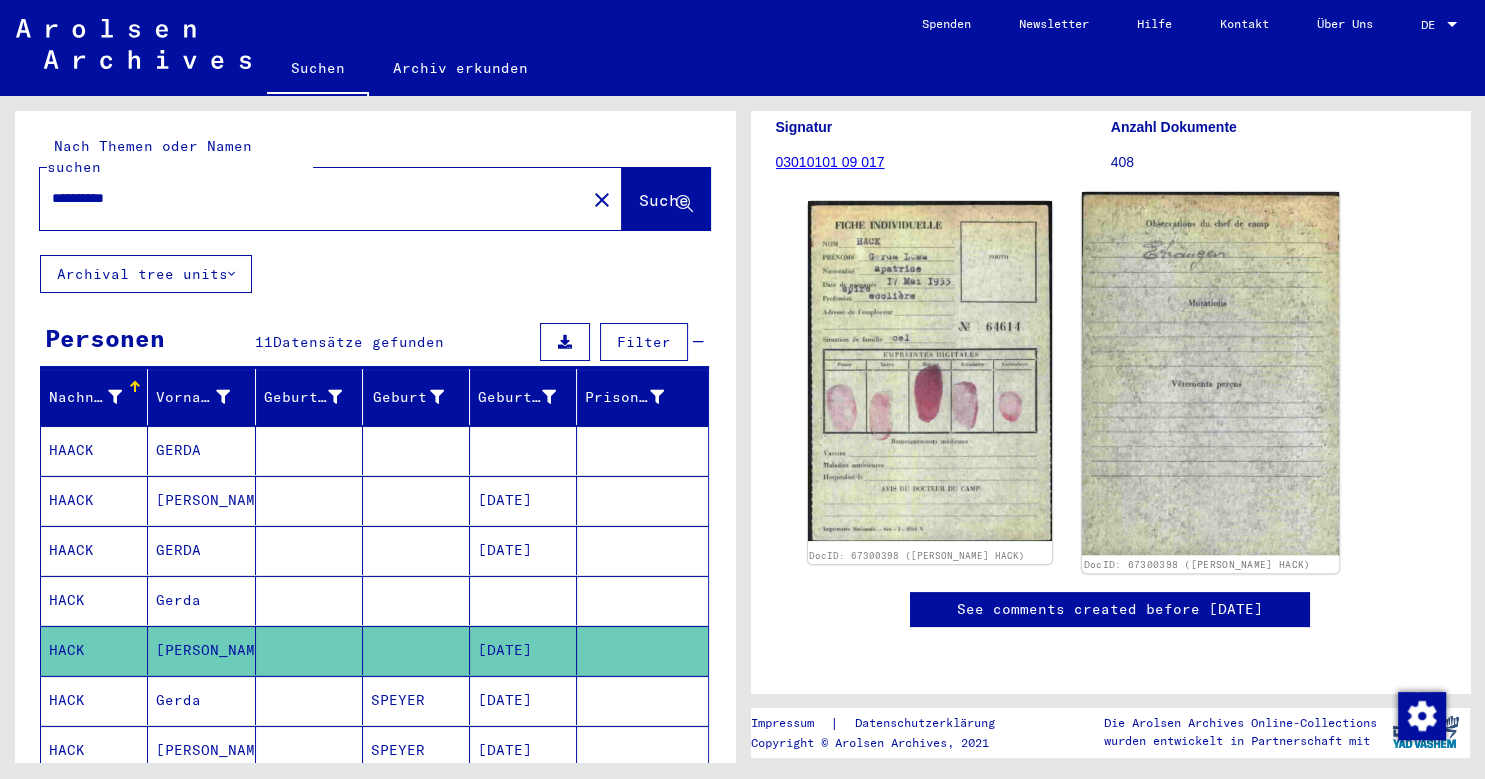 scroll, scrollTop: 331, scrollLeft: 0, axis: vertical 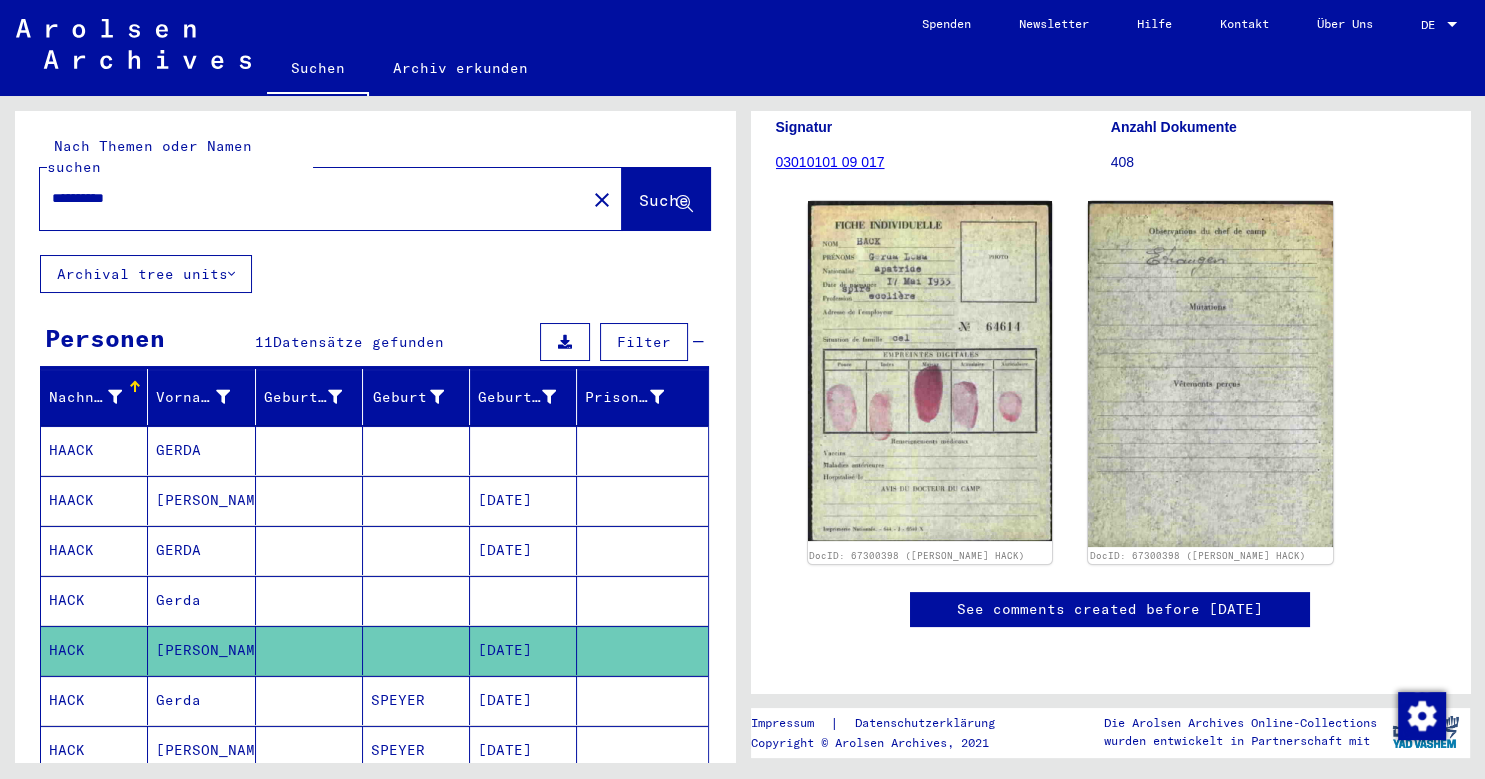 click on "Gerda" at bounding box center (201, 750) 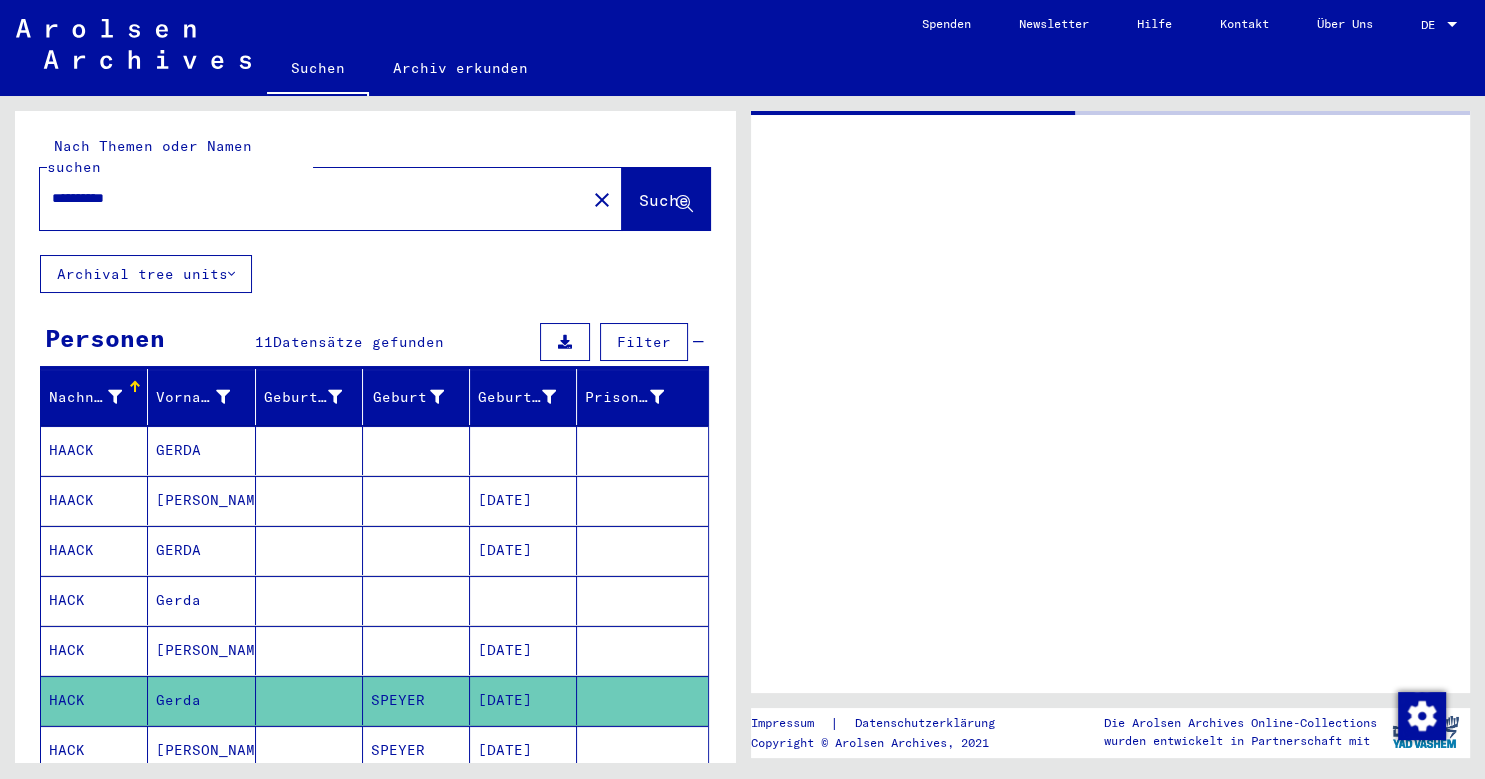 scroll, scrollTop: 0, scrollLeft: 0, axis: both 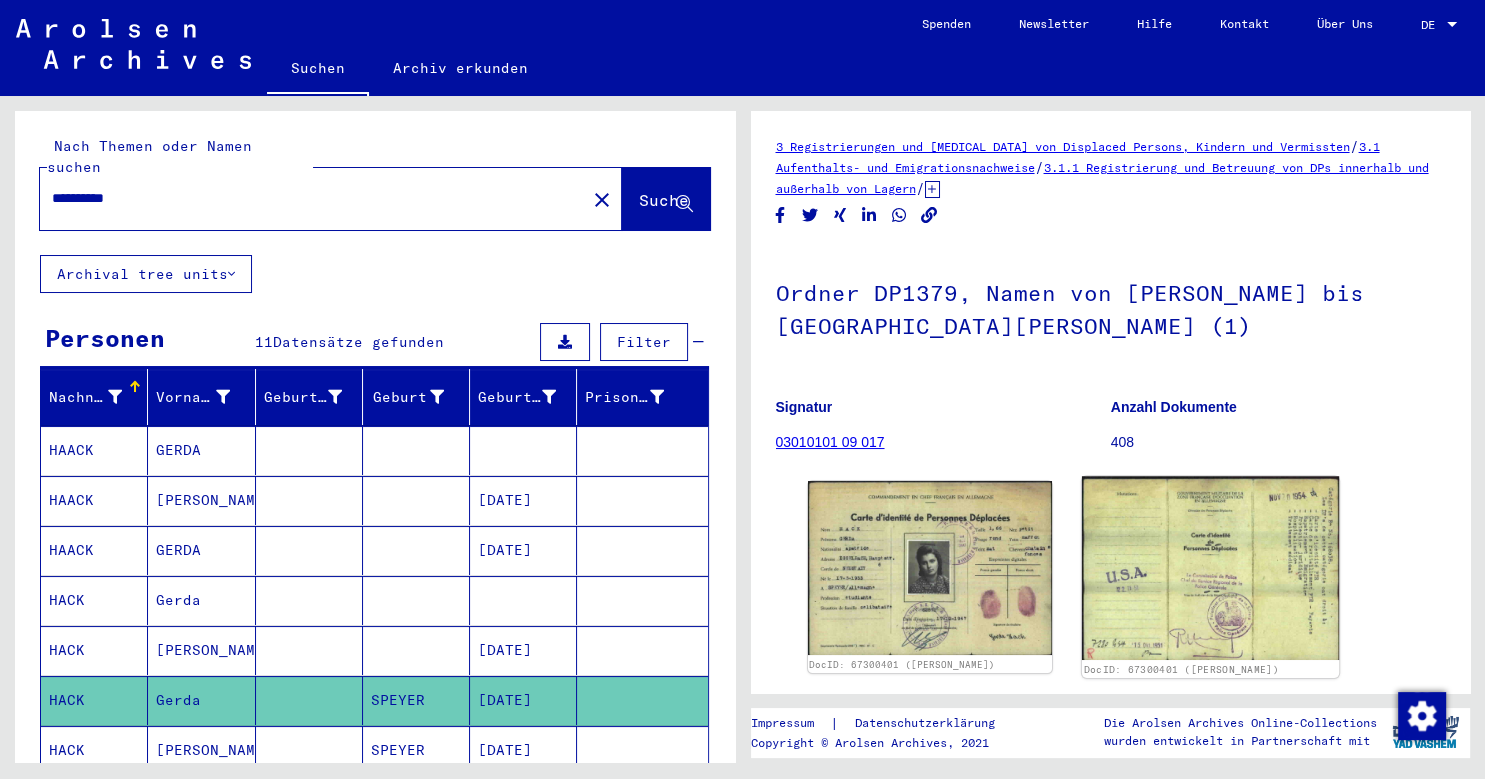 click 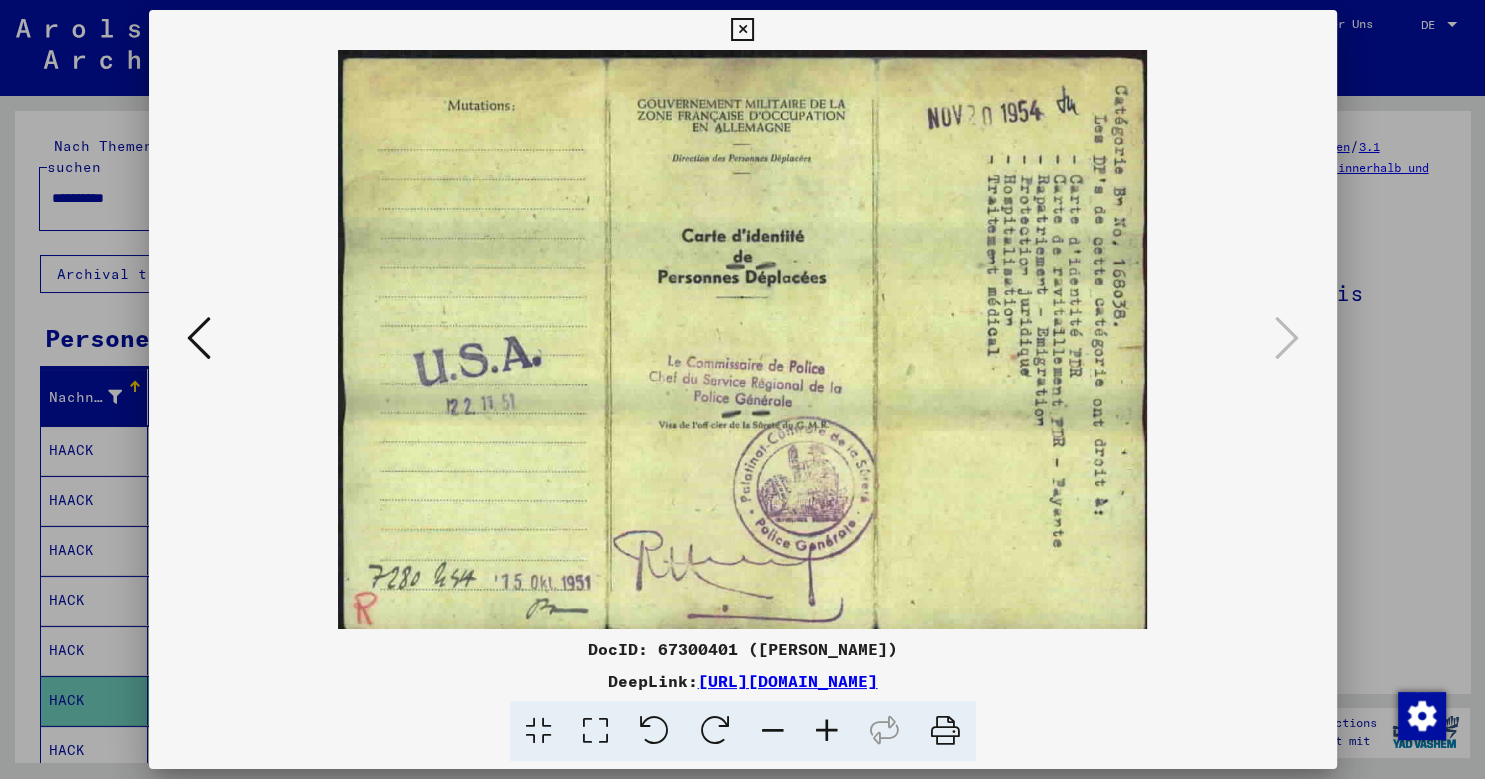 click at bounding box center [742, 30] 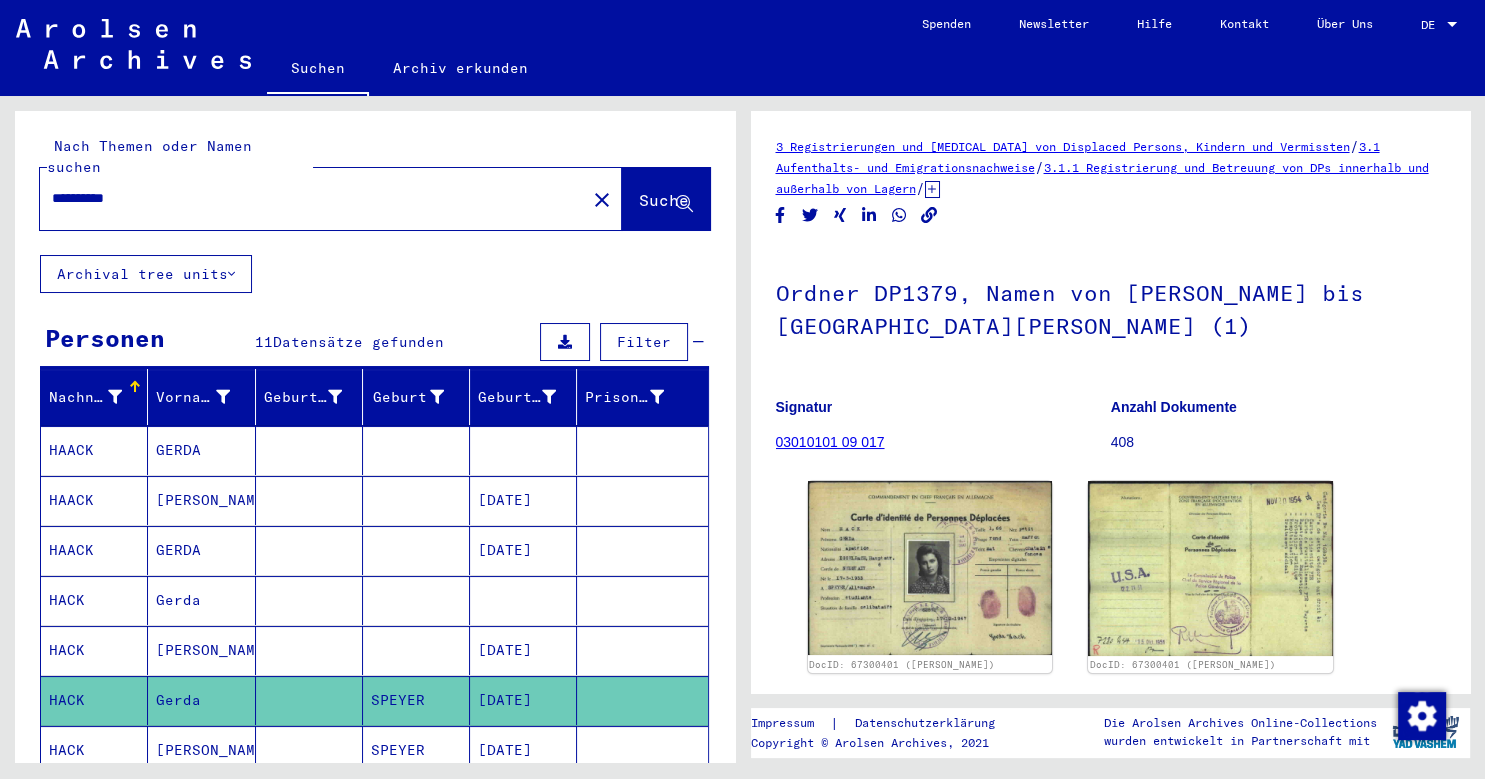 click on "SPEYER" at bounding box center [416, 800] 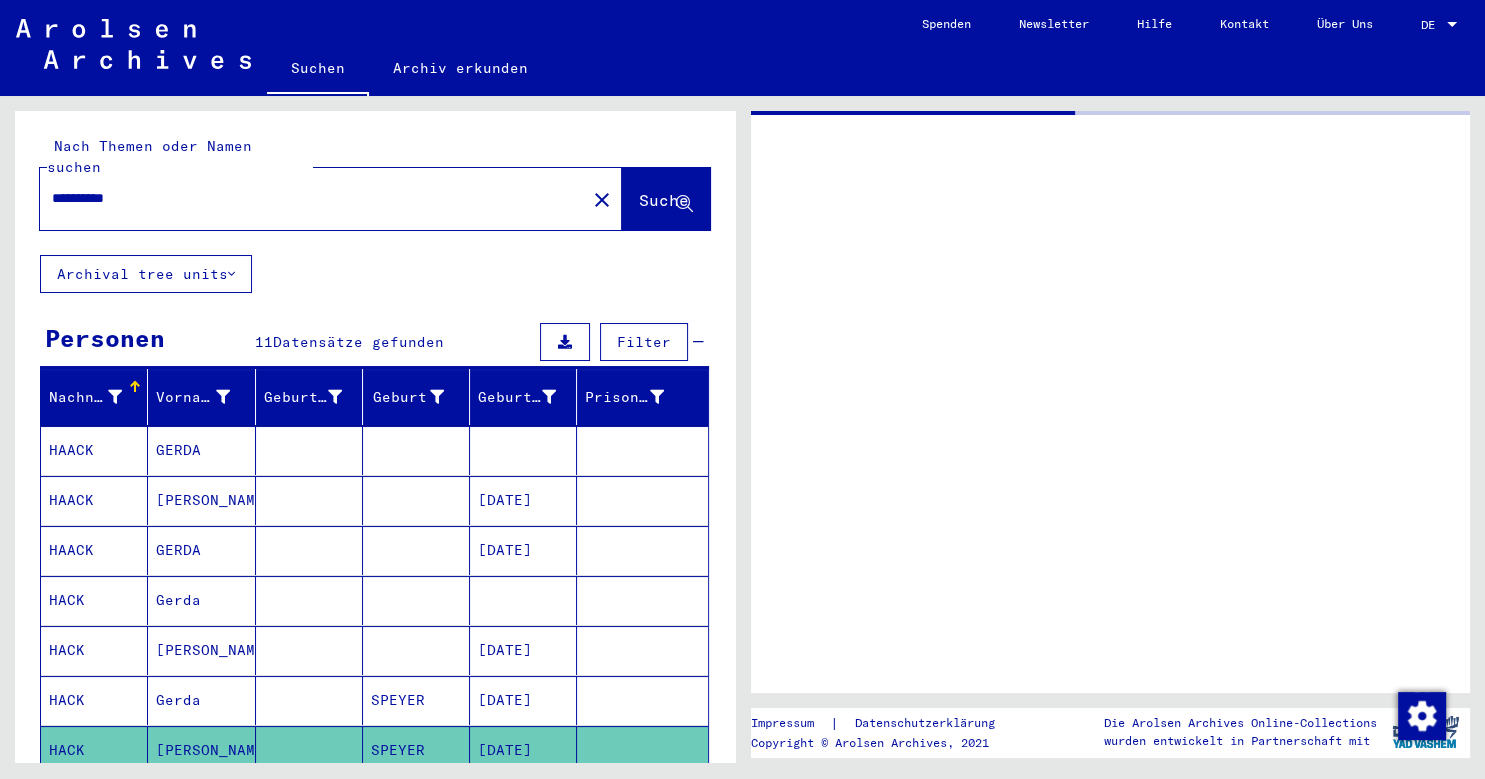 click on "SPEYER" 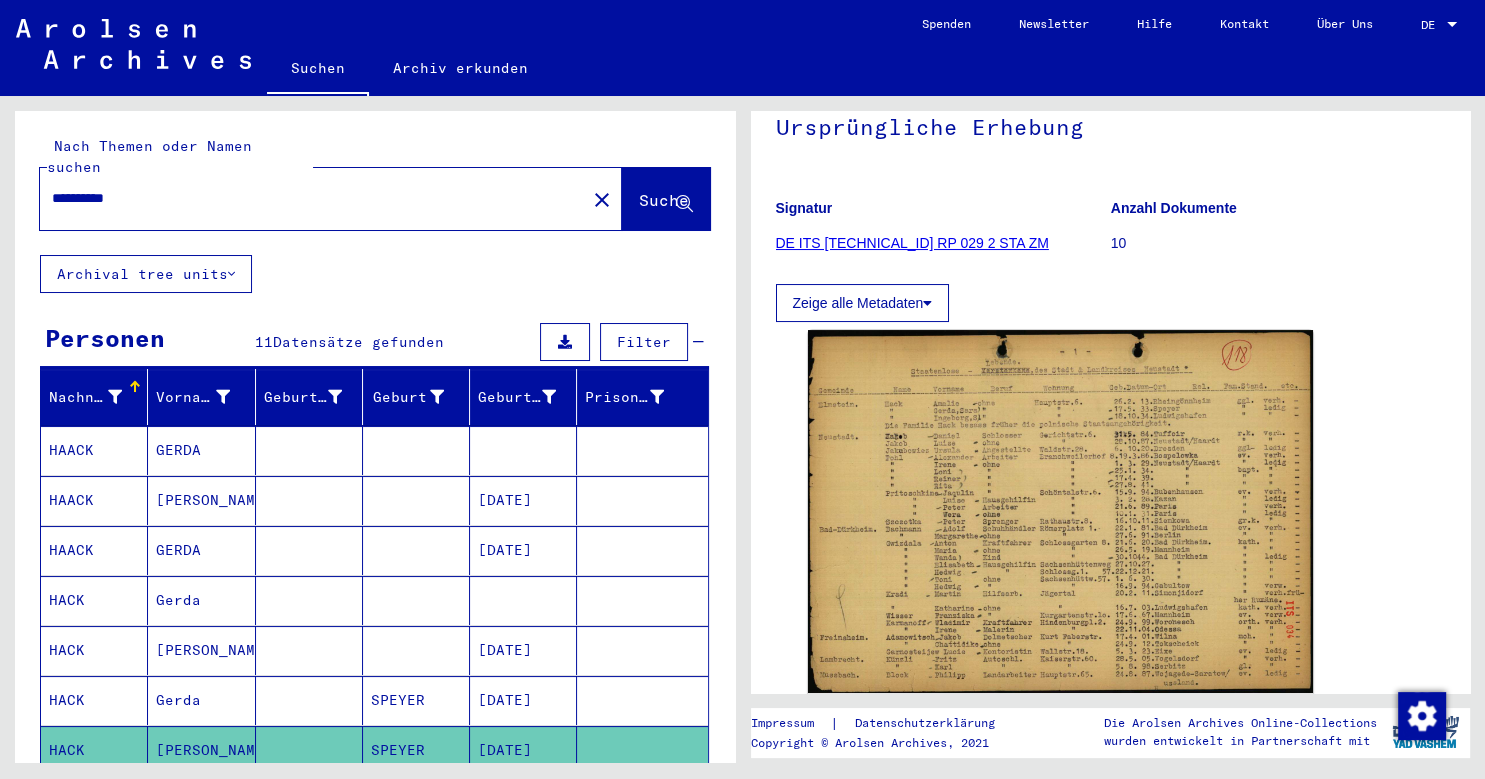 scroll, scrollTop: 221, scrollLeft: 0, axis: vertical 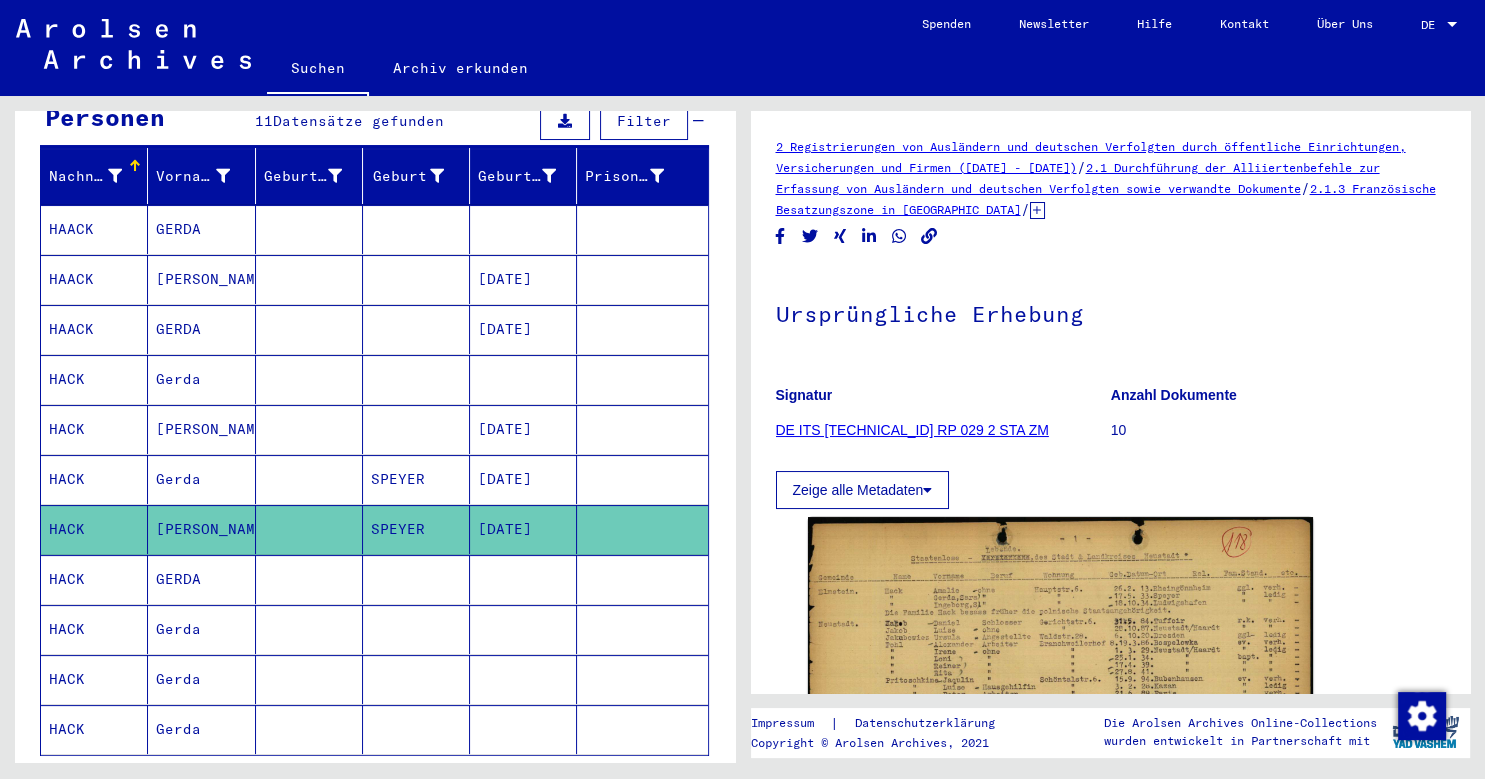 click on "HACK" at bounding box center [94, 629] 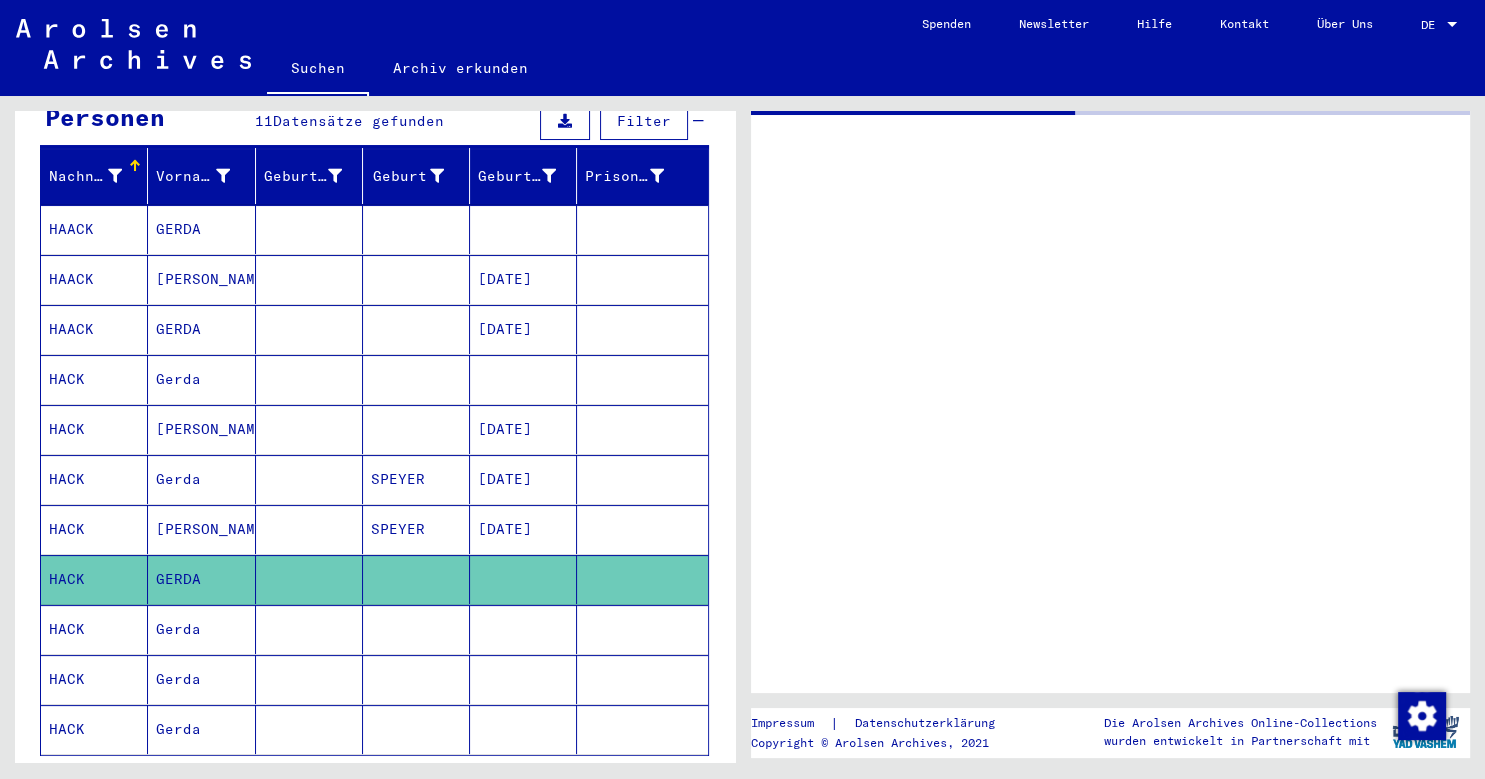 click on "HACK" 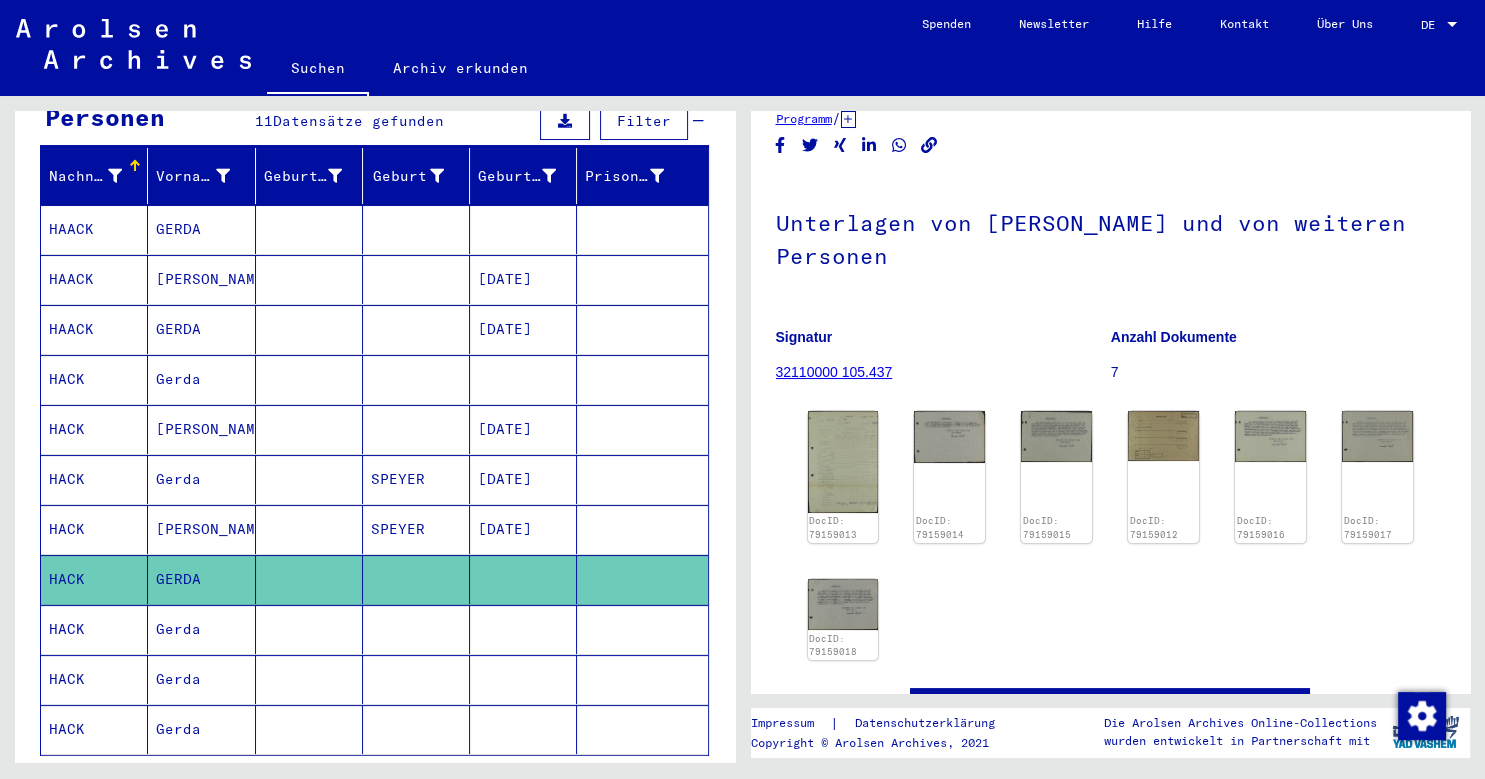scroll, scrollTop: 110, scrollLeft: 0, axis: vertical 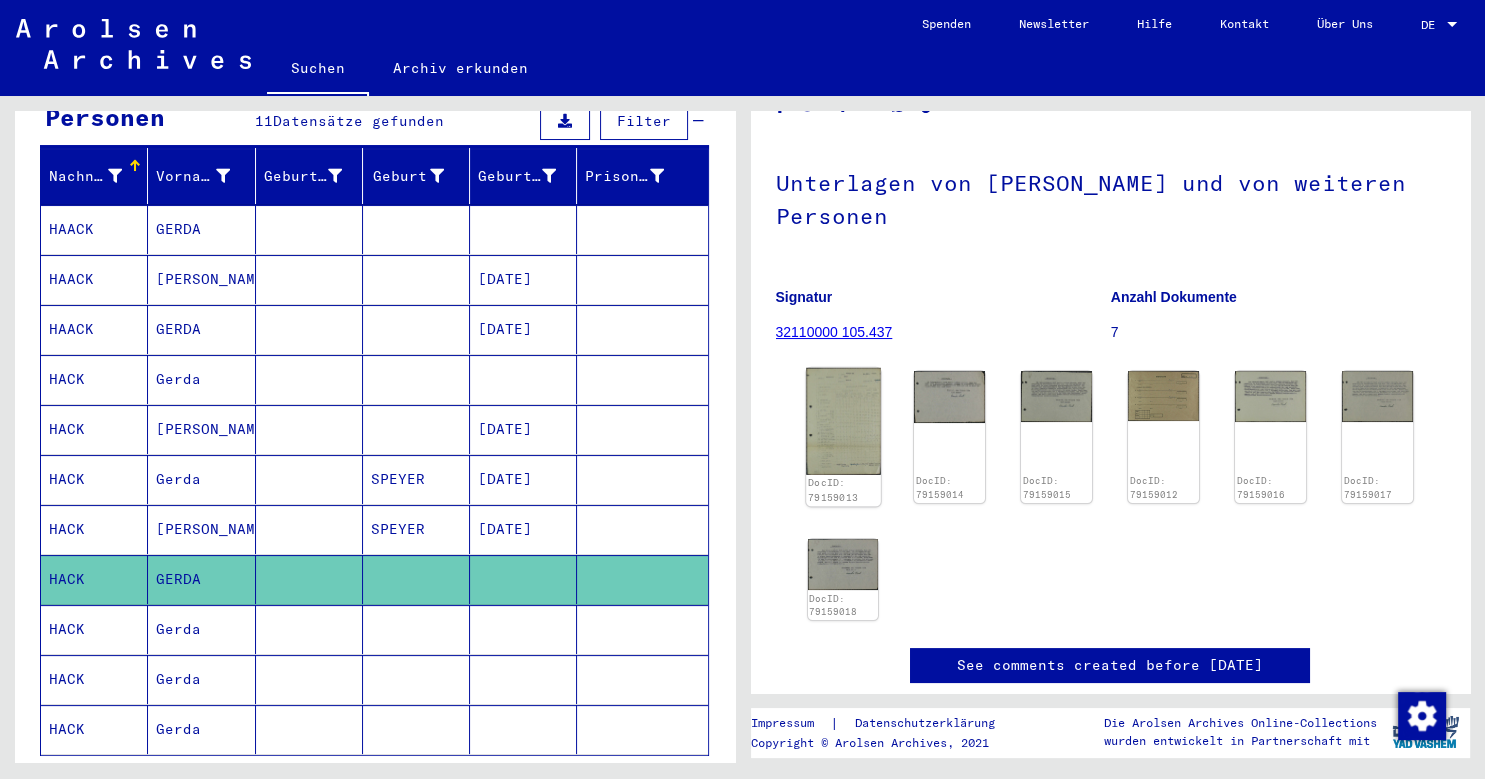 click 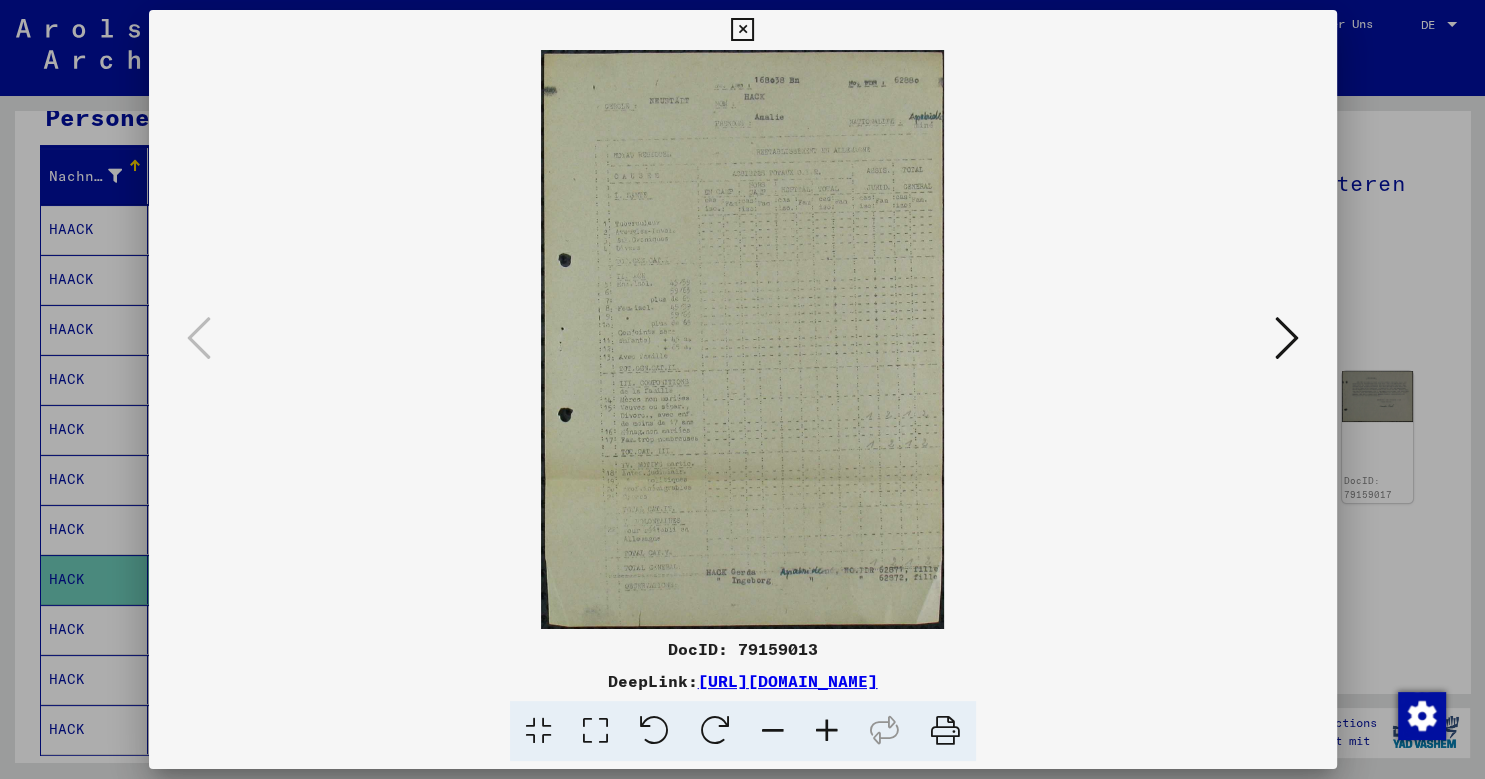 click at bounding box center (743, 339) 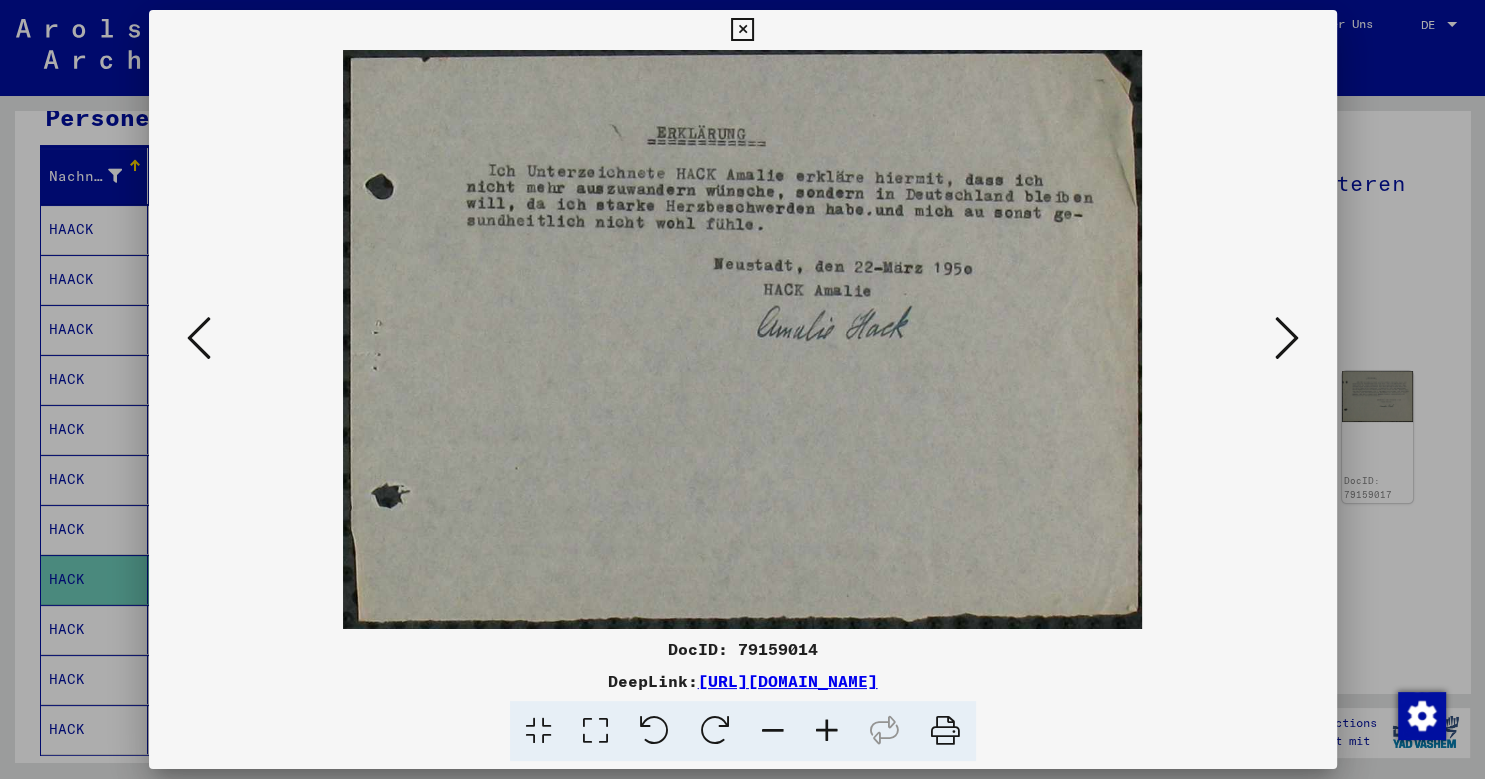 click at bounding box center [743, 339] 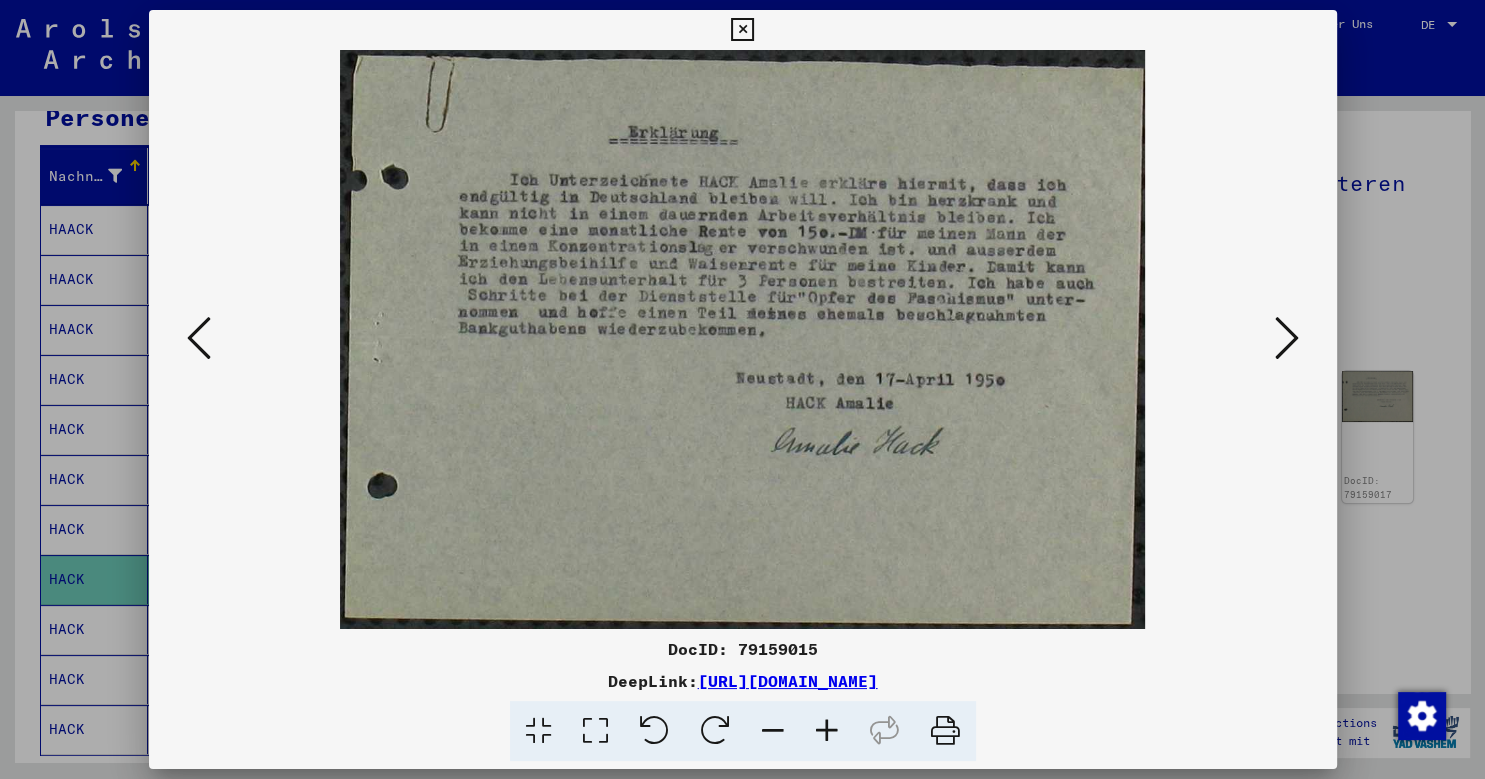 click at bounding box center (1287, 338) 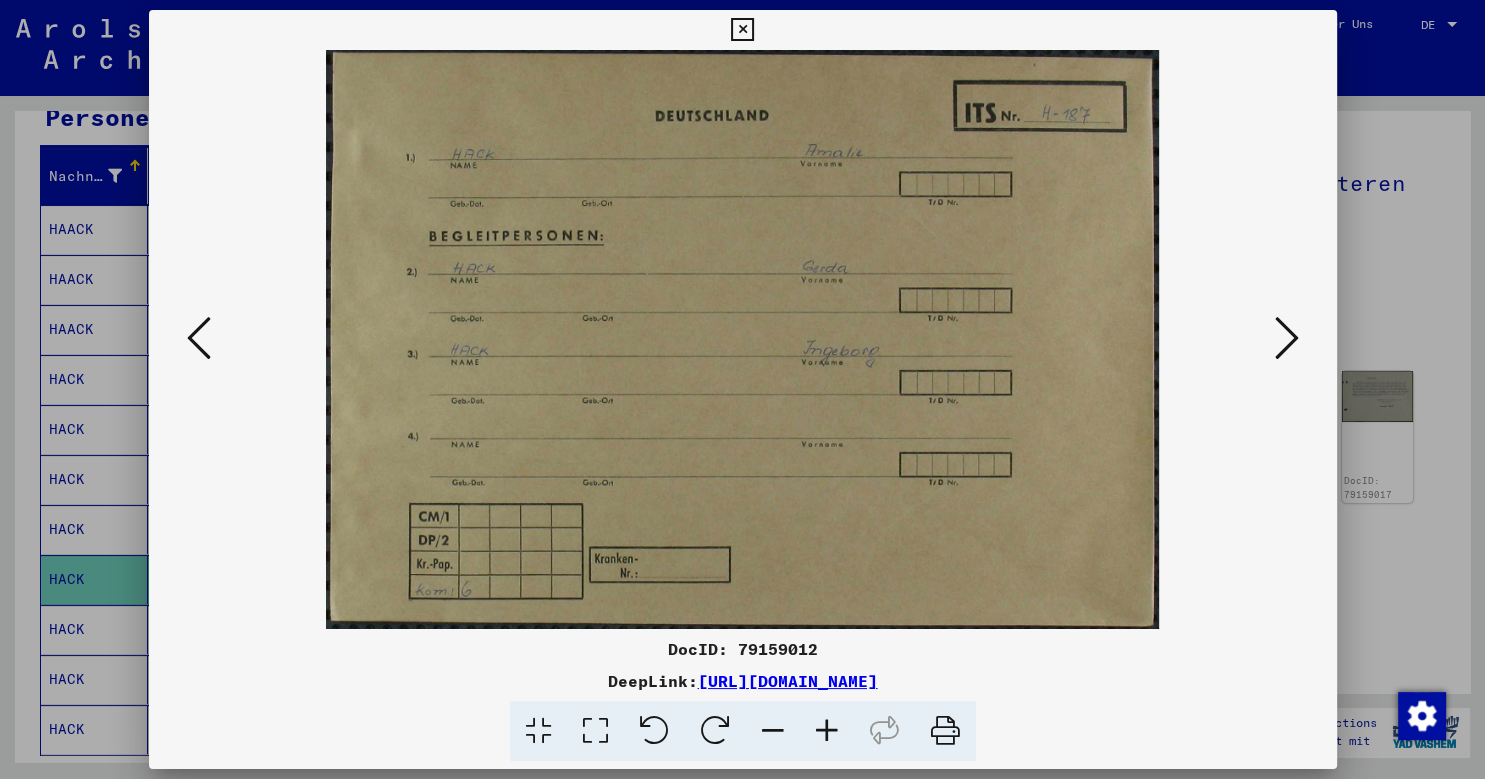 click at bounding box center (1287, 338) 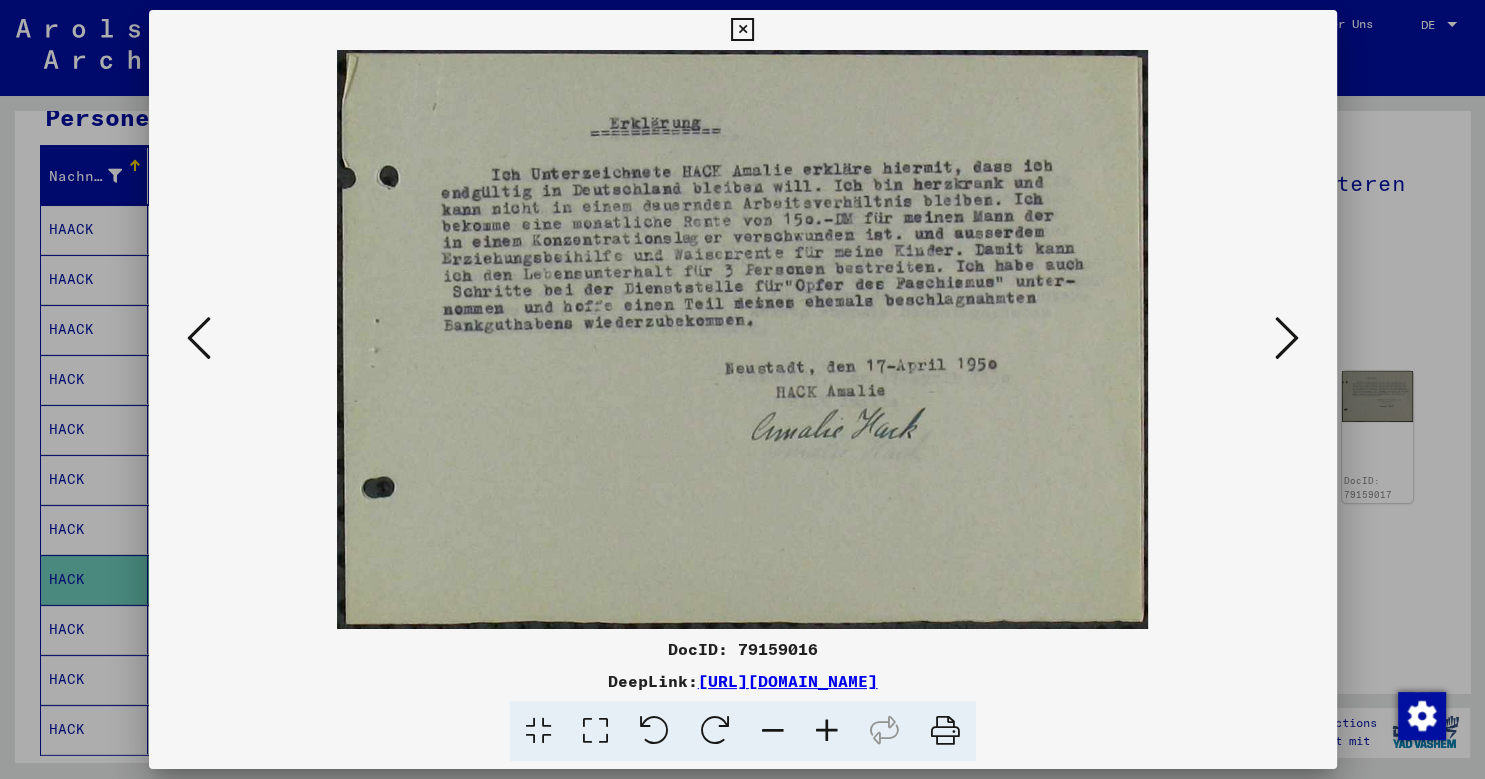 click at bounding box center [1287, 338] 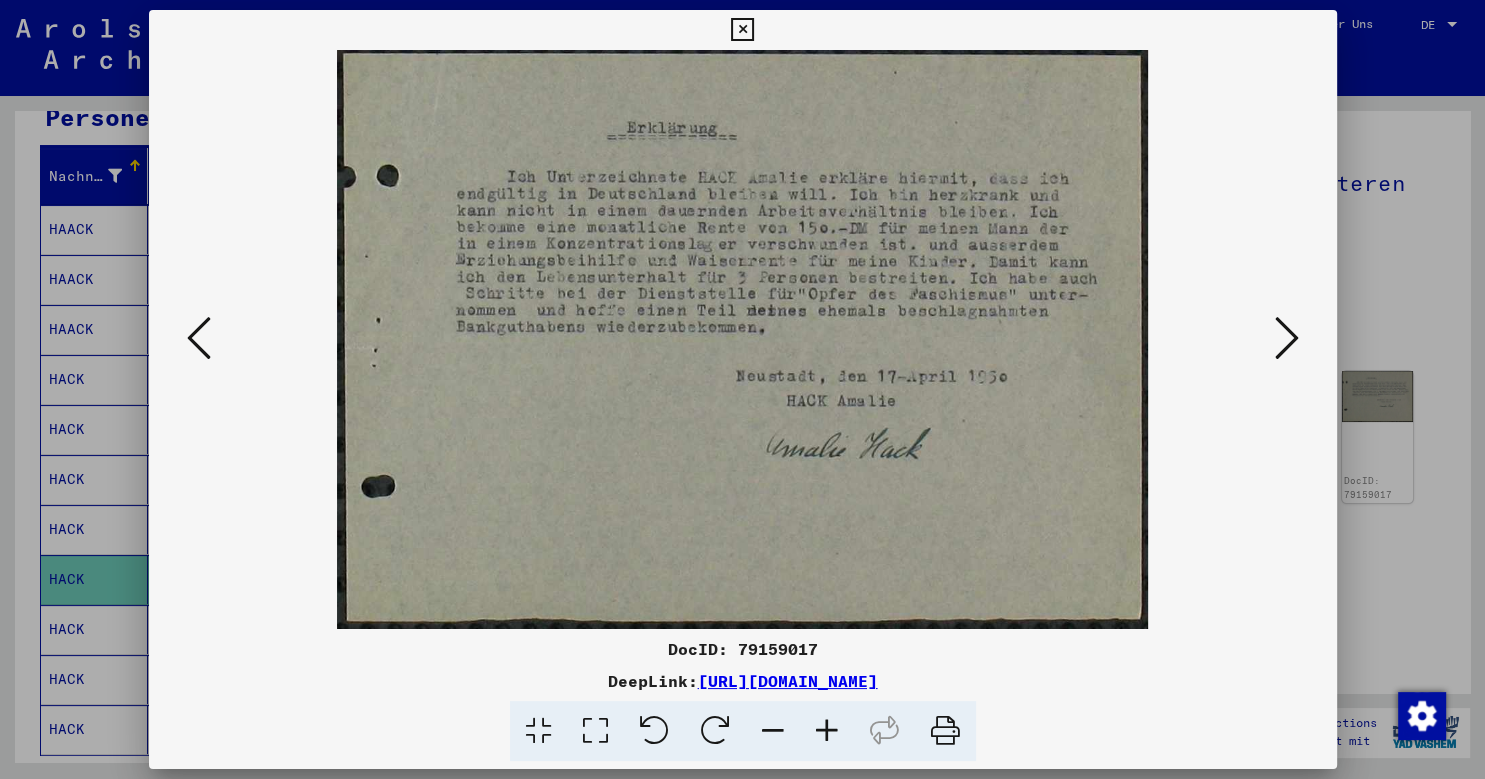 click at bounding box center (1287, 338) 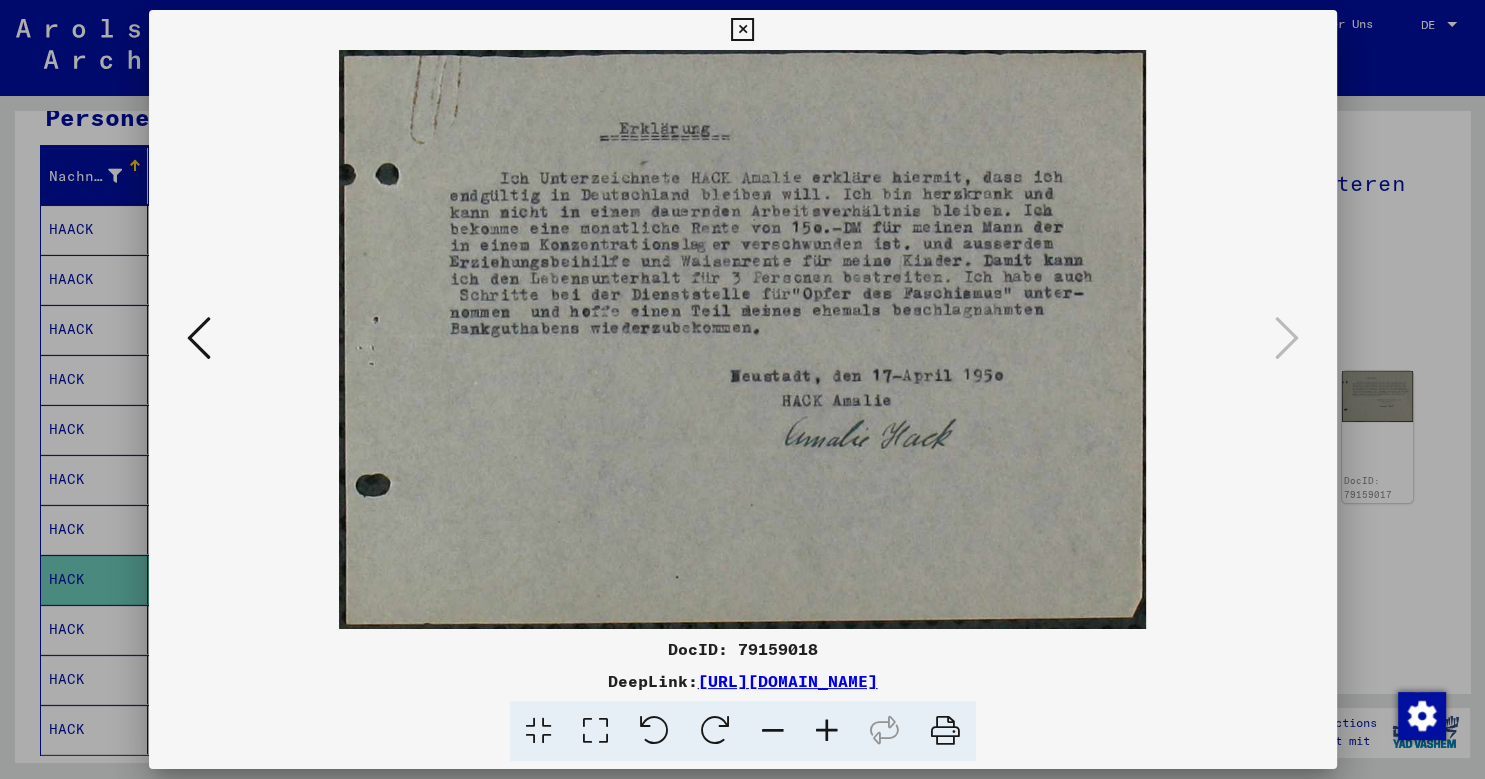 click at bounding box center (742, 30) 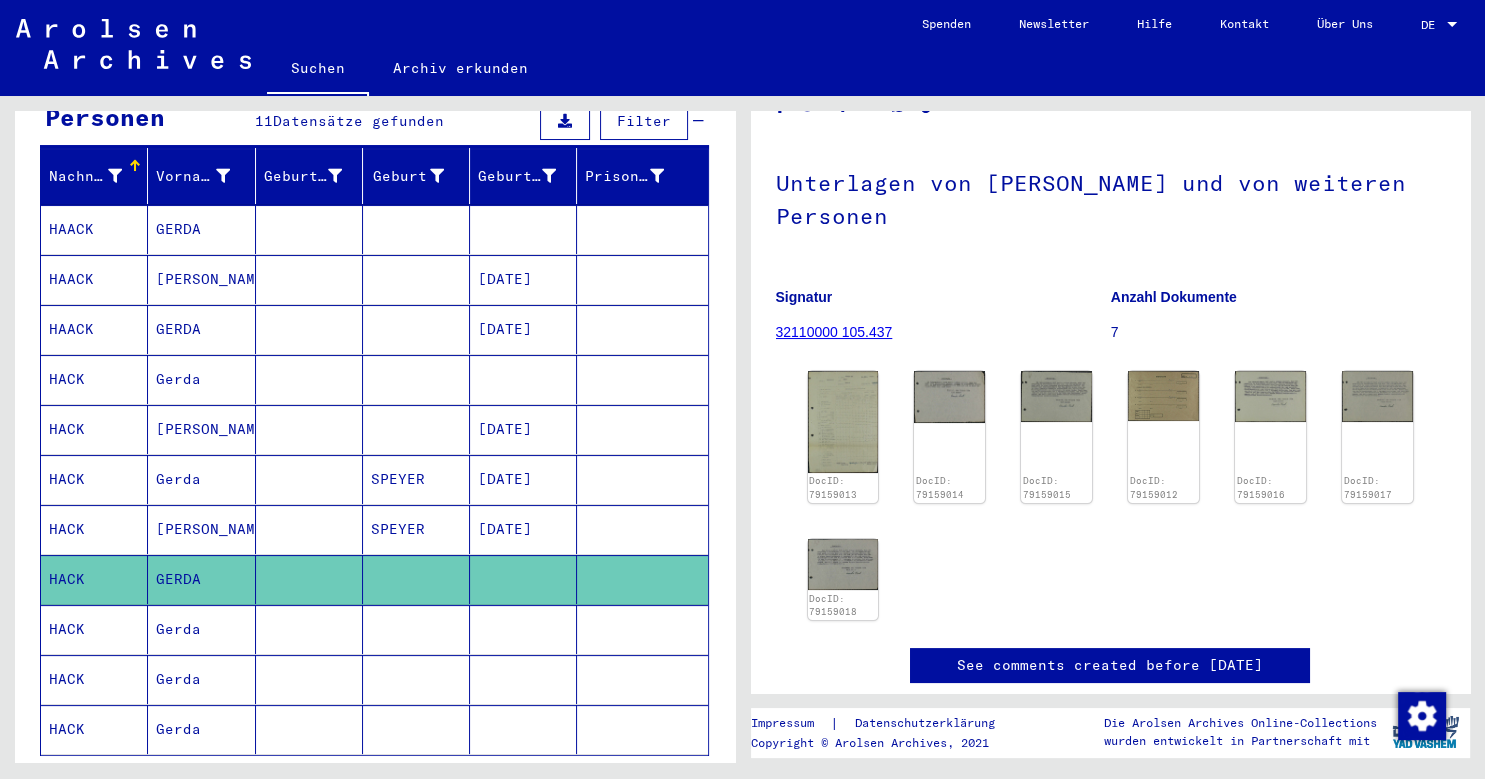 click on "HACK" at bounding box center (94, 679) 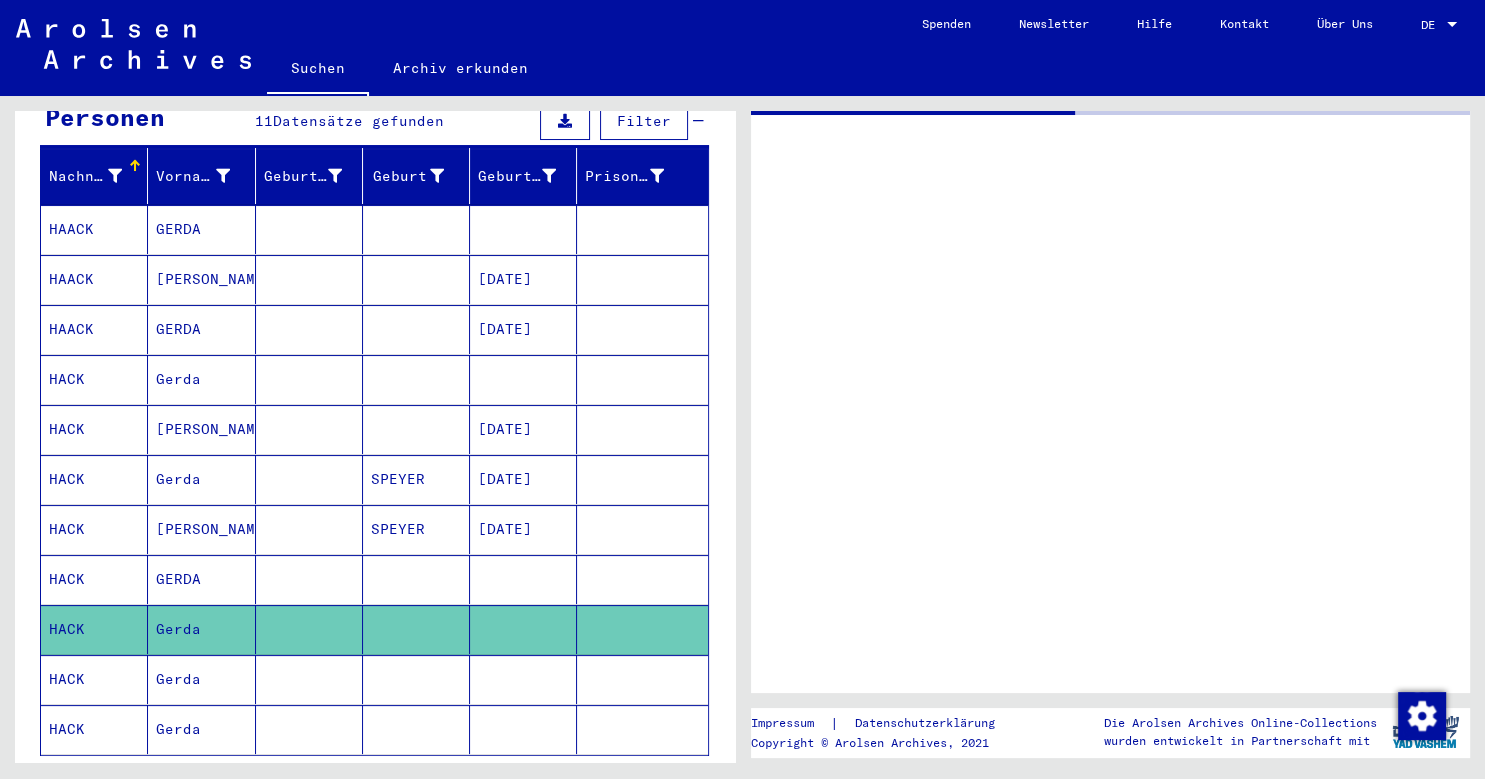 click on "HACK" 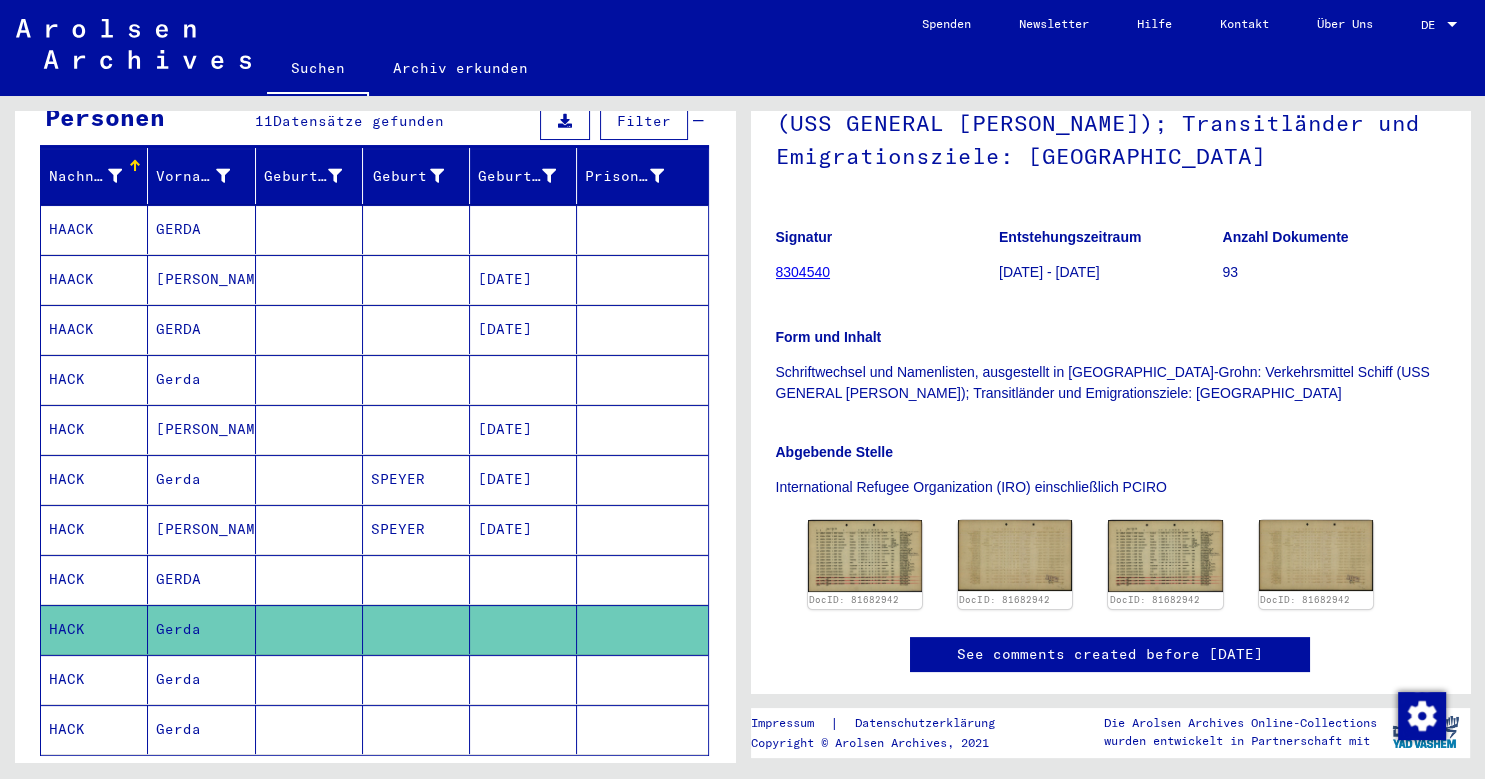 scroll, scrollTop: 331, scrollLeft: 0, axis: vertical 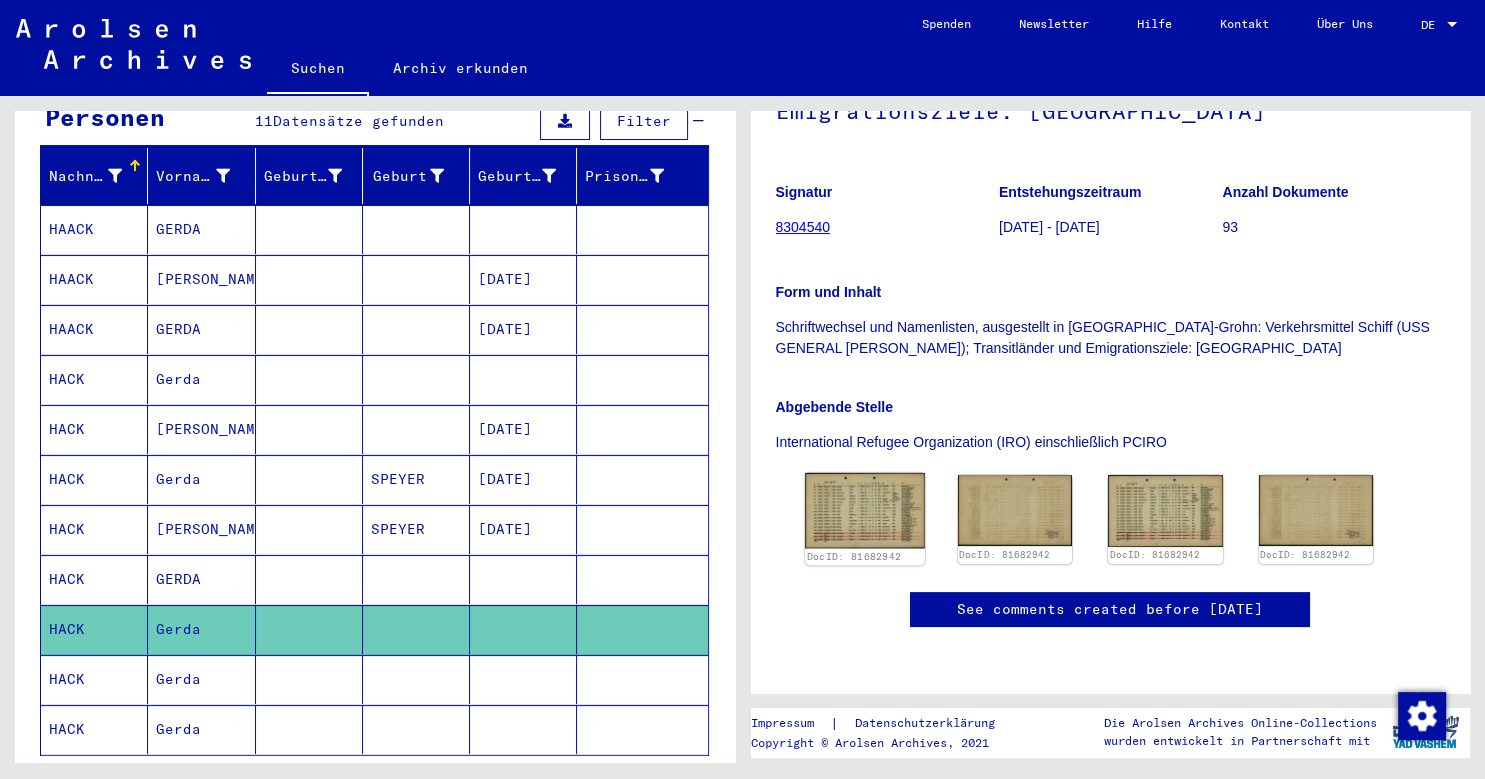 click 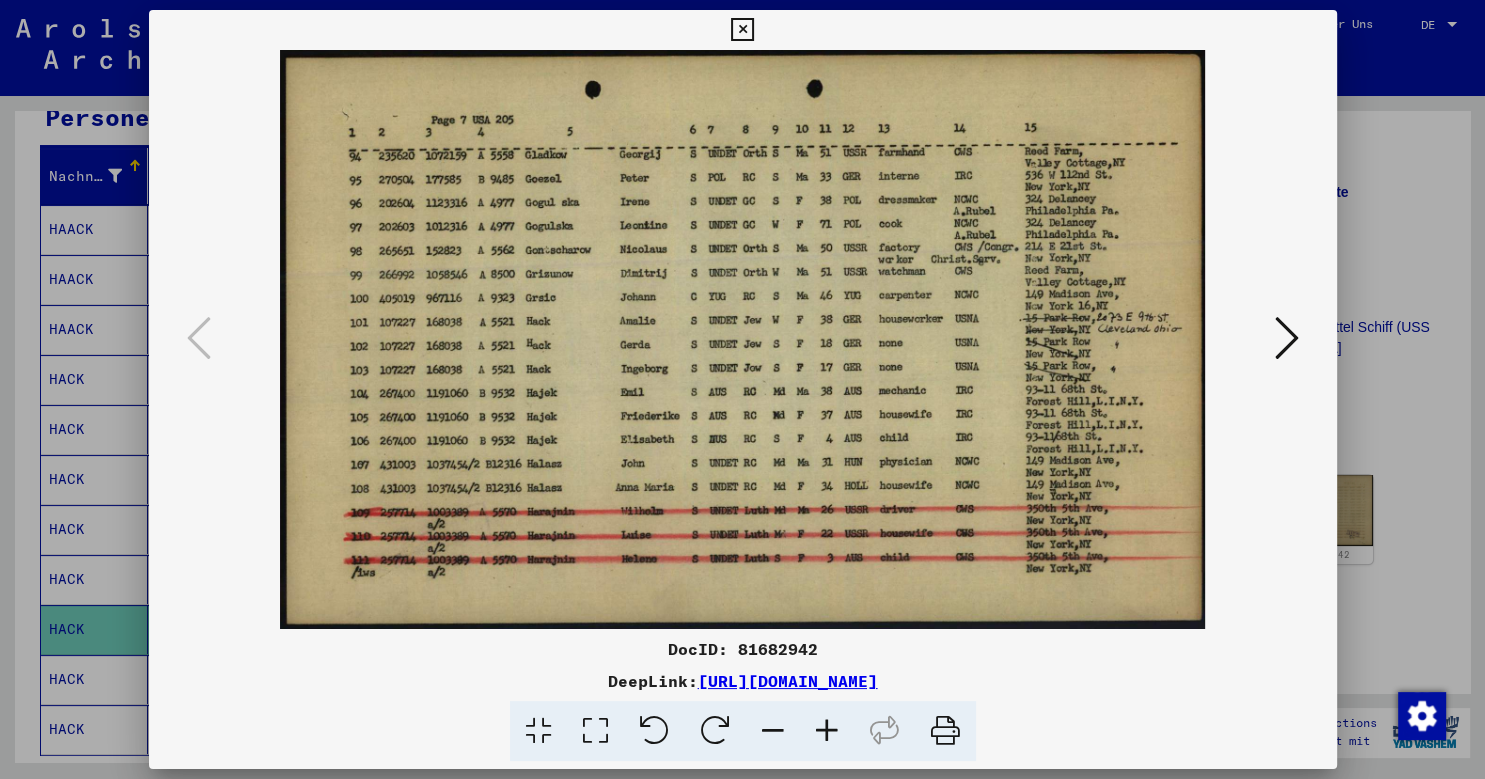 click at bounding box center [743, 339] 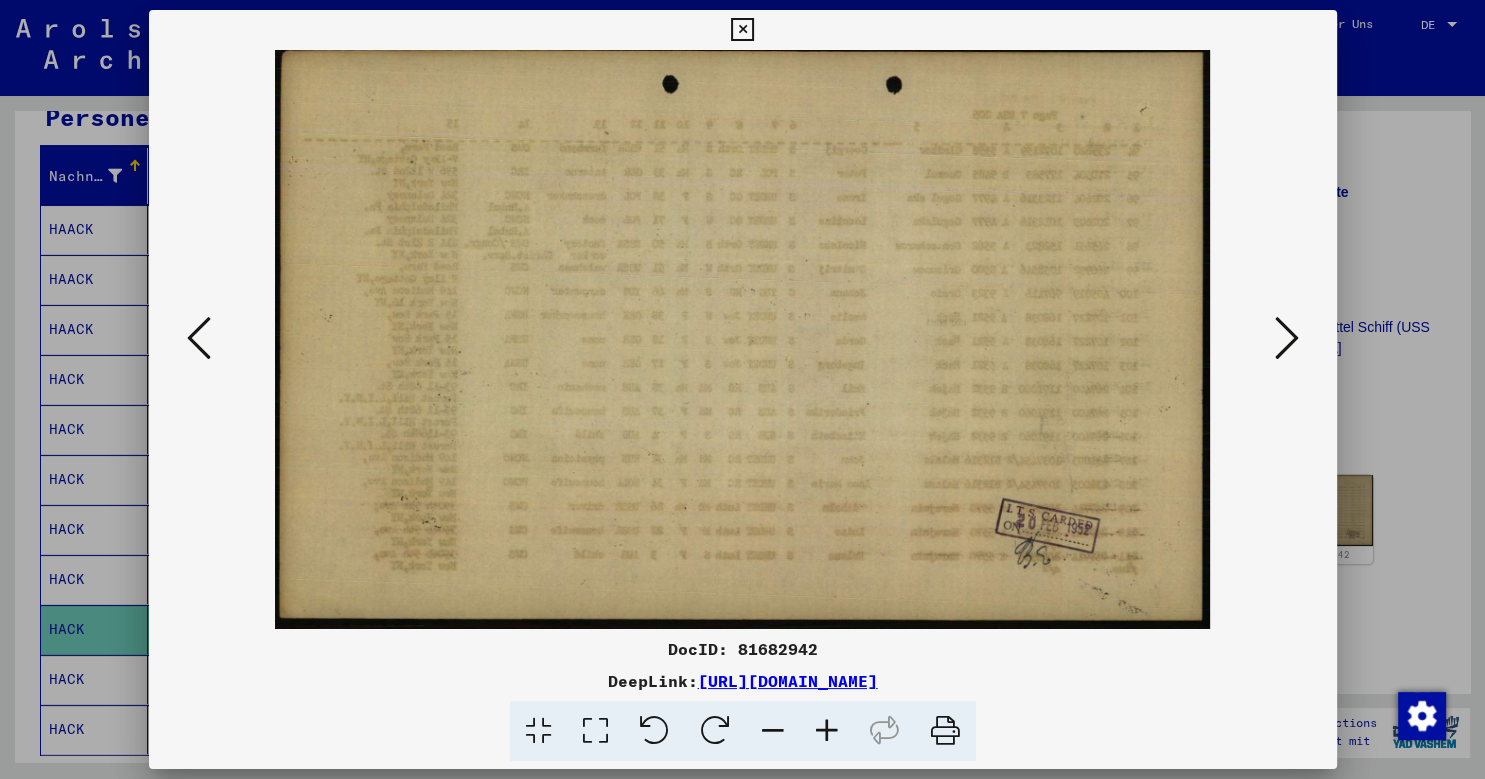click at bounding box center (1287, 338) 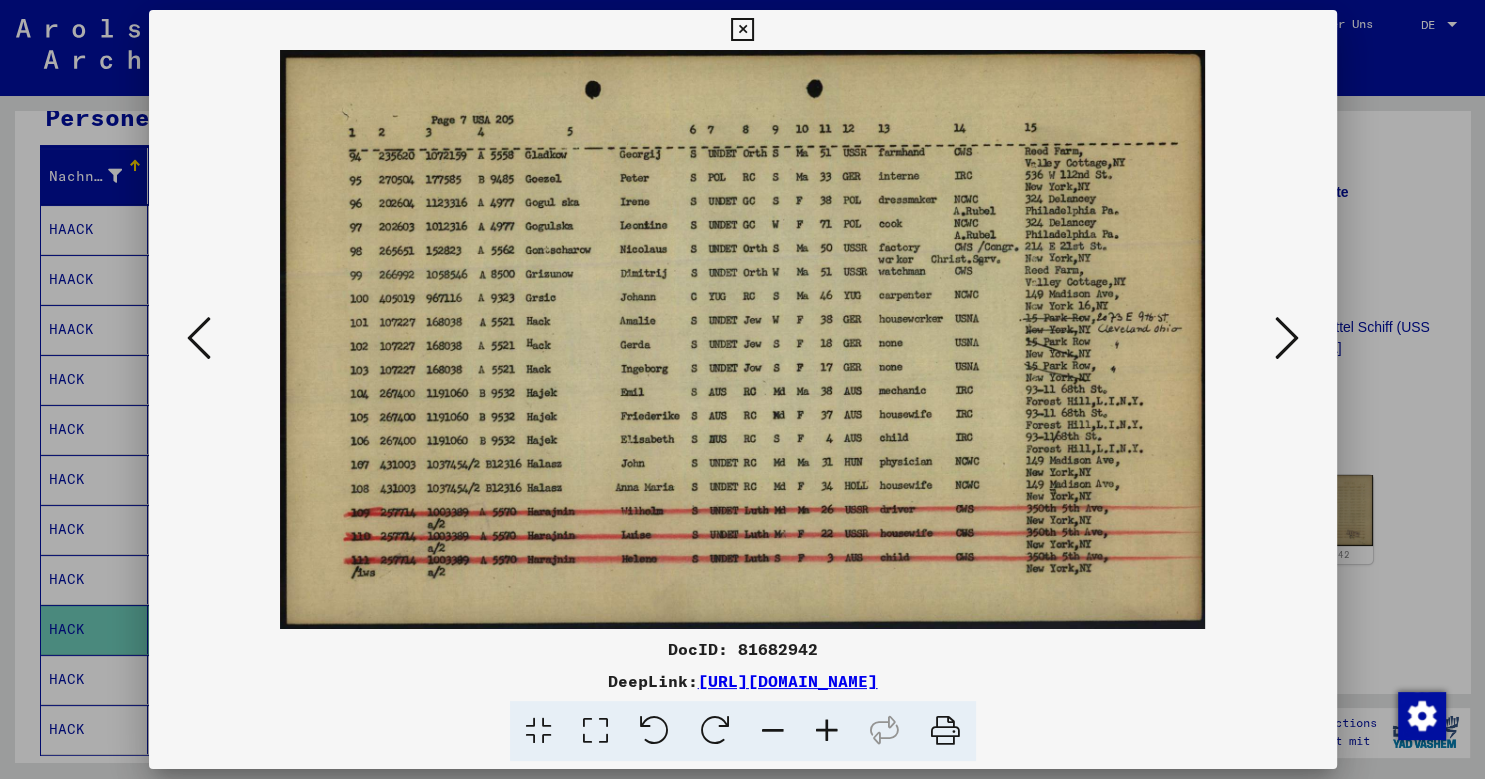 click at bounding box center [1287, 338] 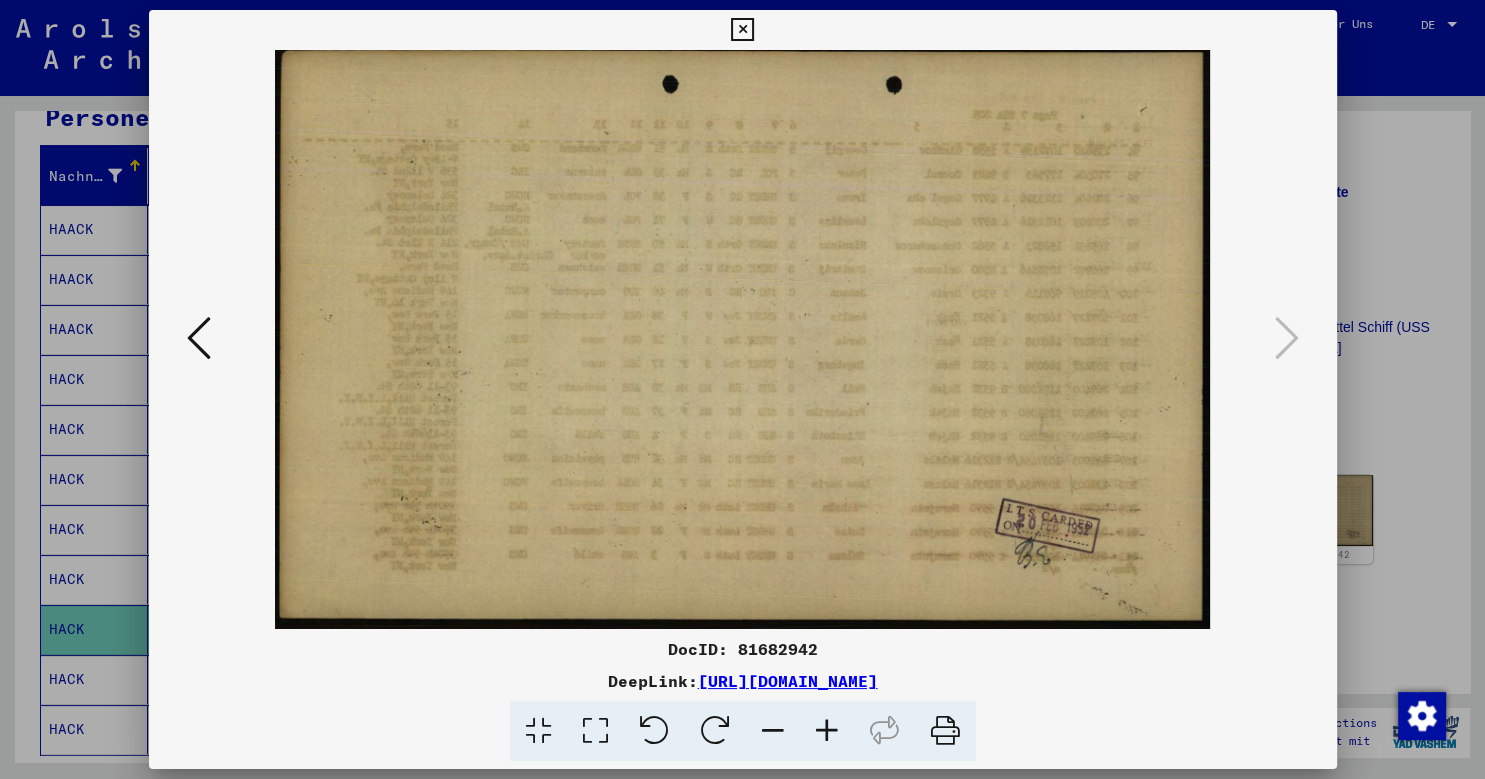 click at bounding box center [742, 30] 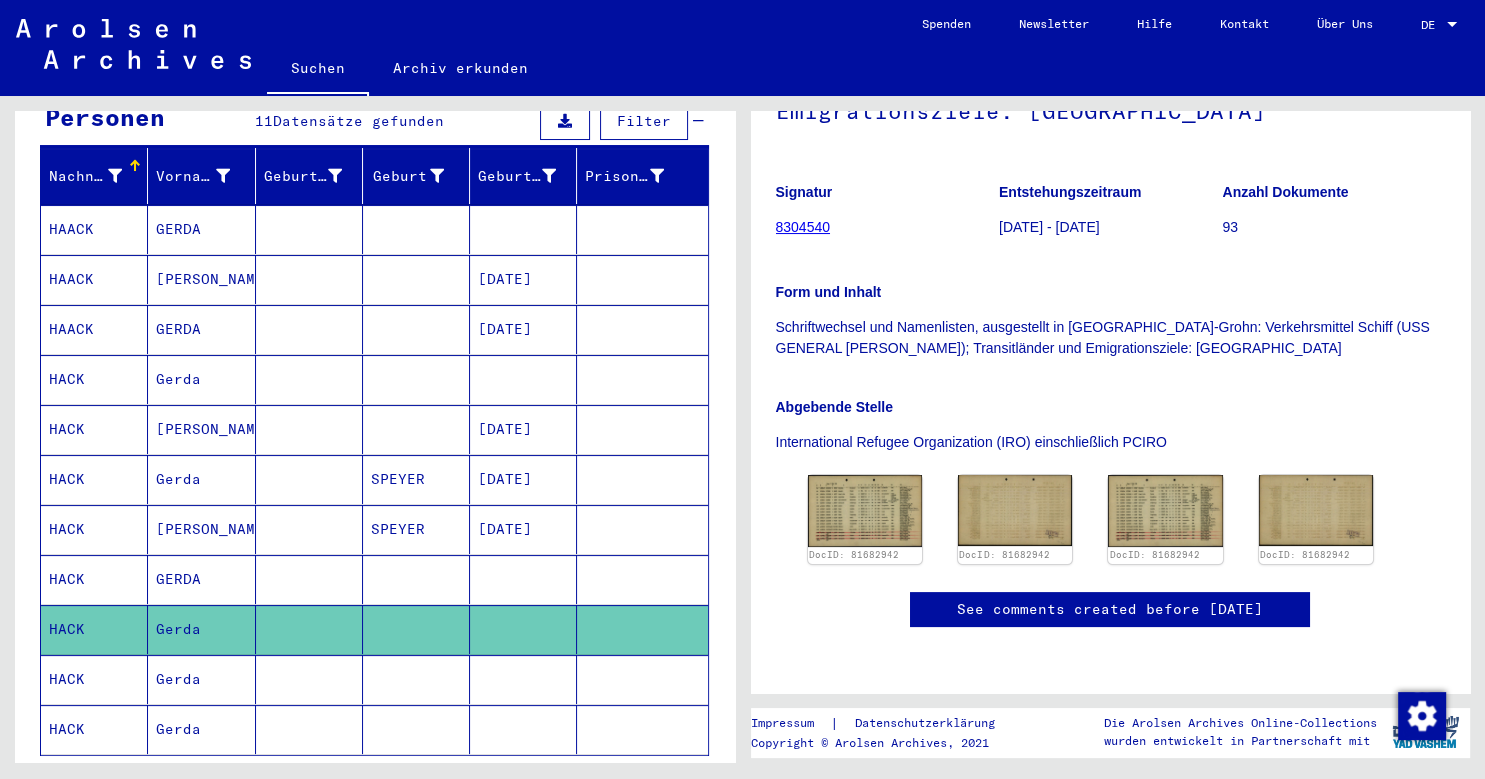 click at bounding box center [642, 729] 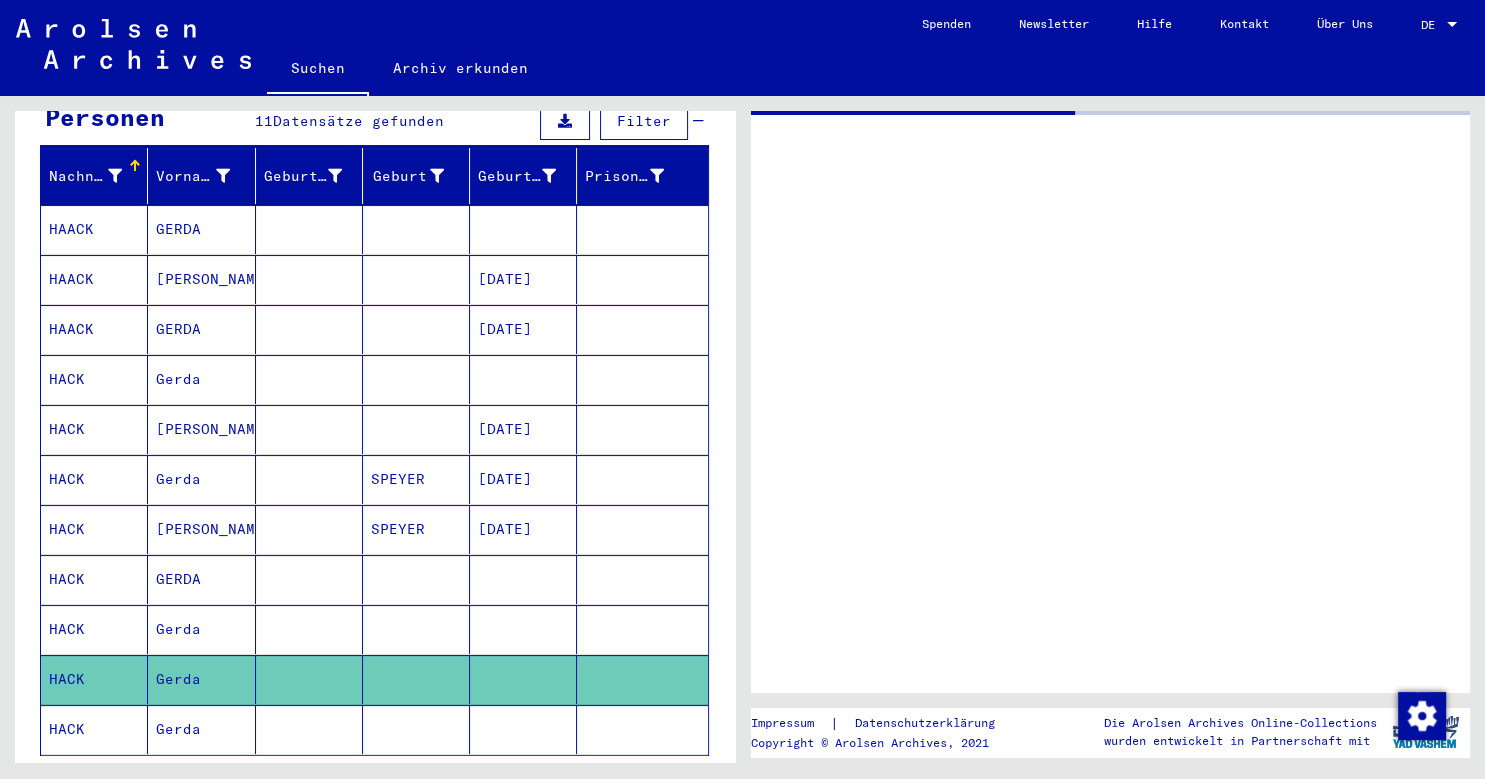 scroll, scrollTop: 0, scrollLeft: 0, axis: both 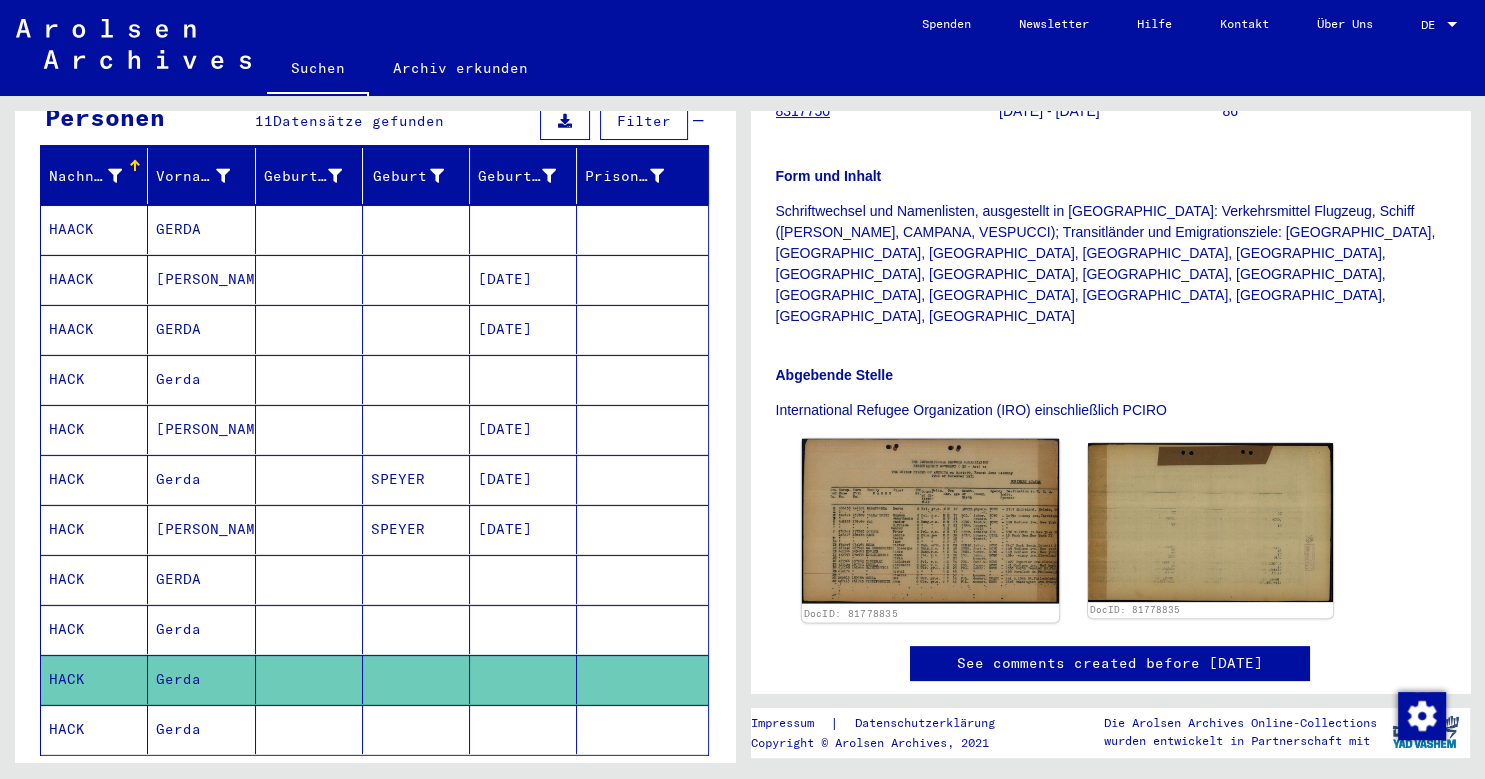 click 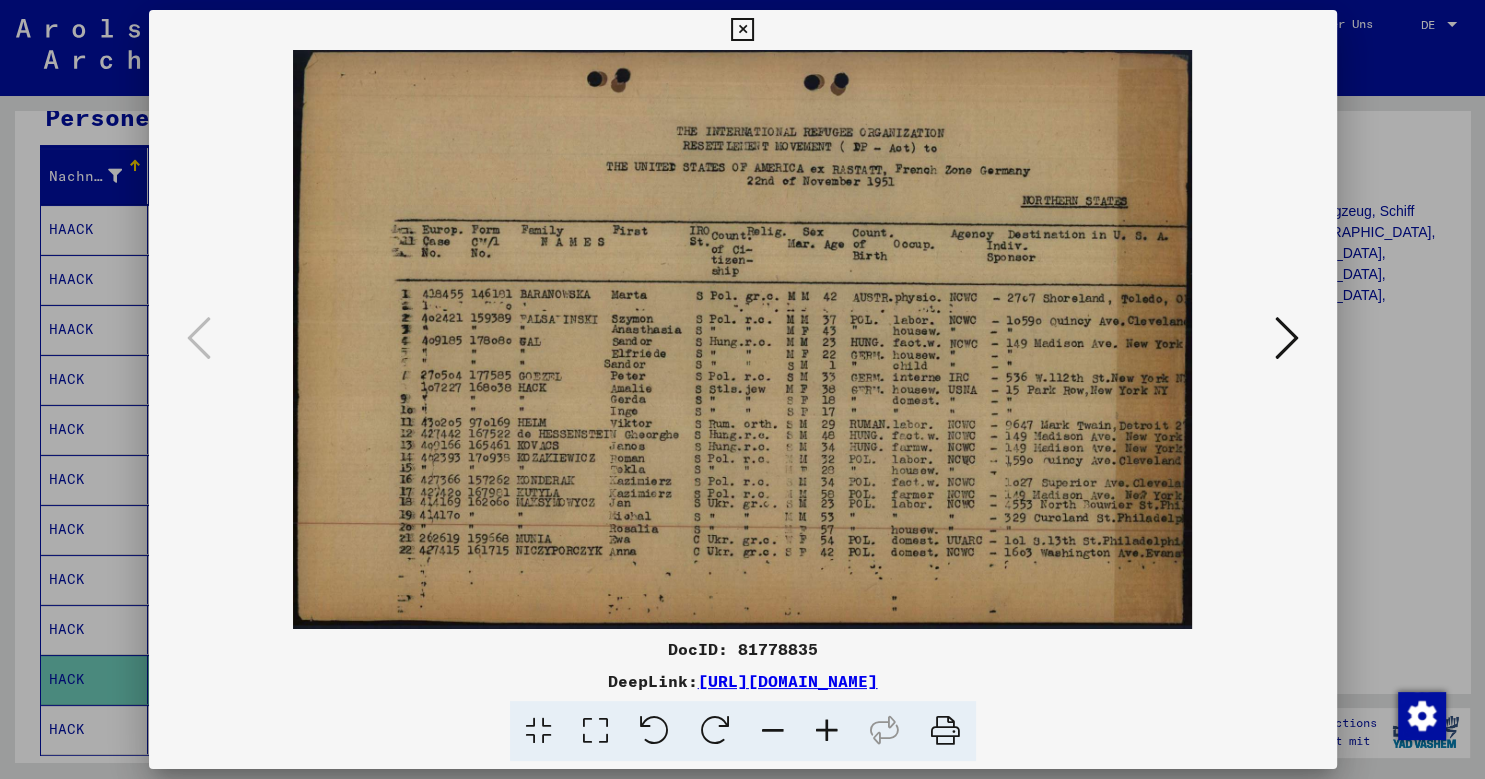 click at bounding box center [743, 339] 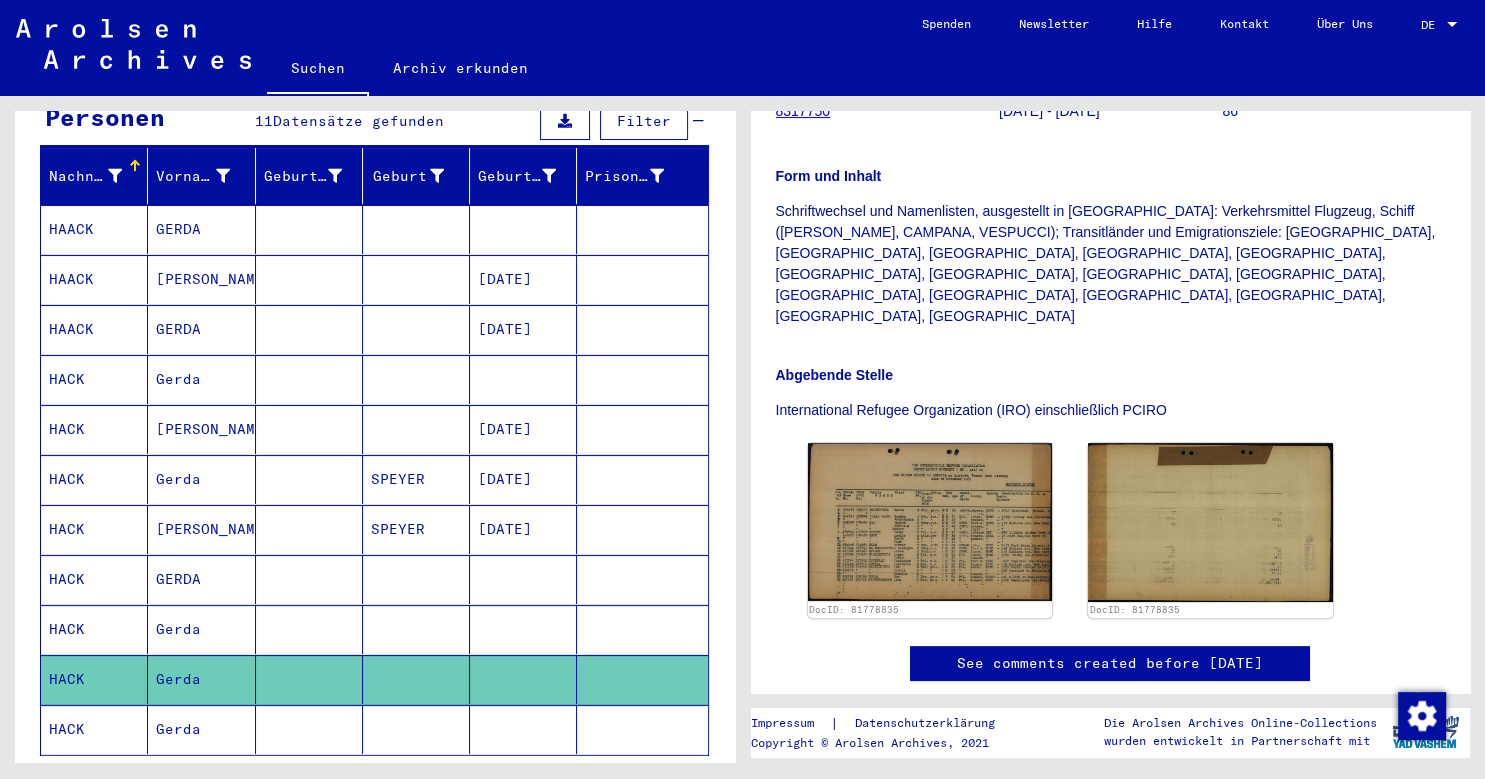 click on "Gerda" 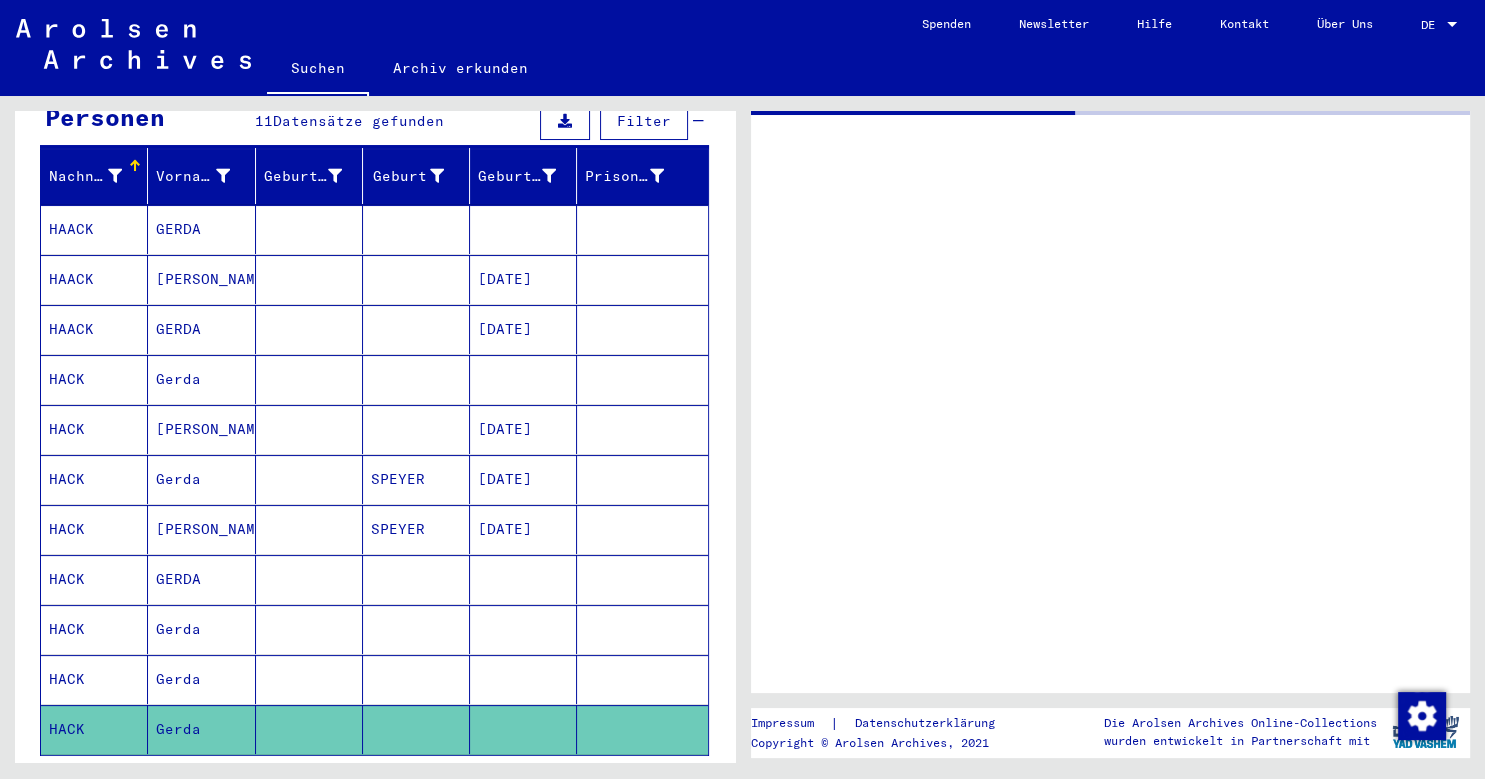 scroll, scrollTop: 0, scrollLeft: 0, axis: both 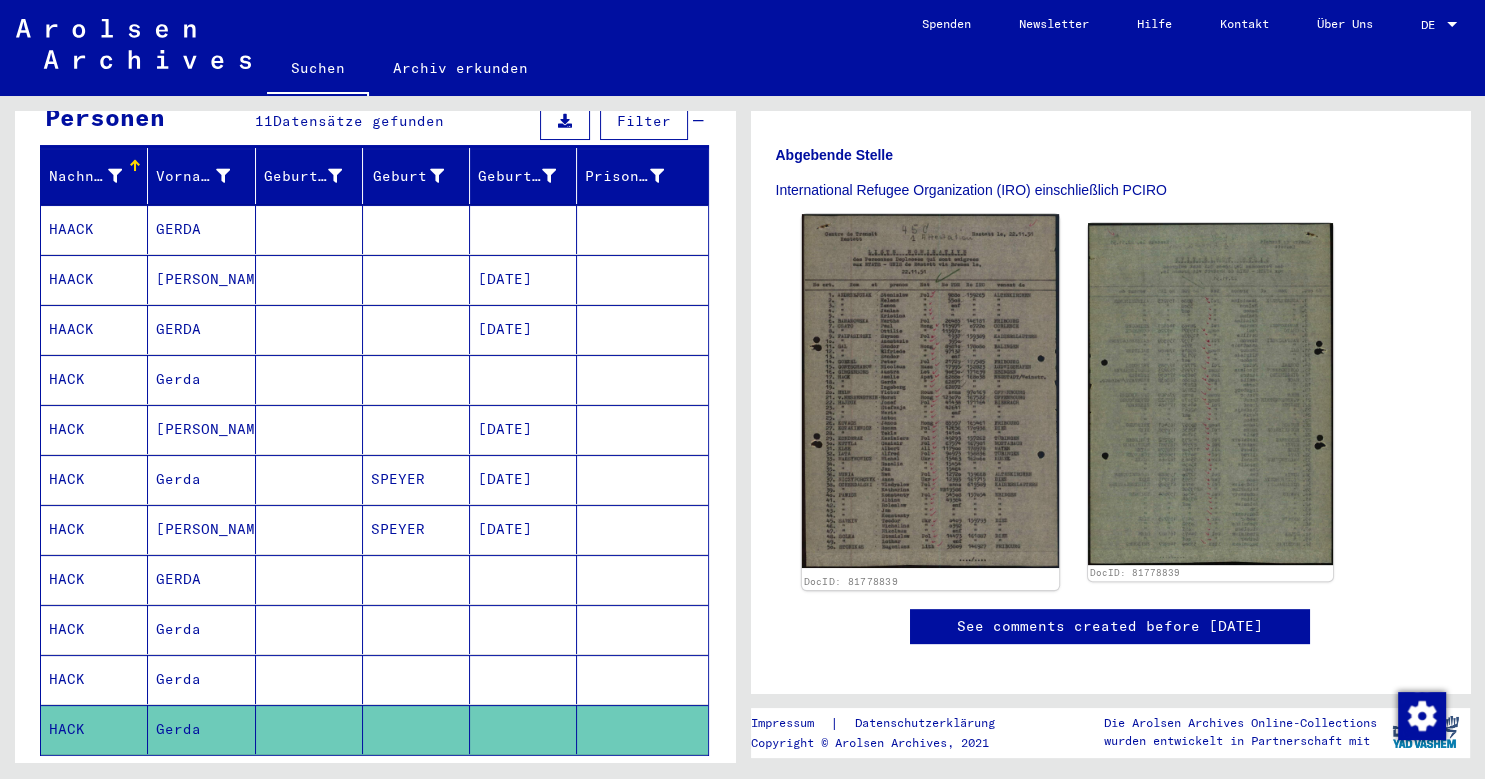 click 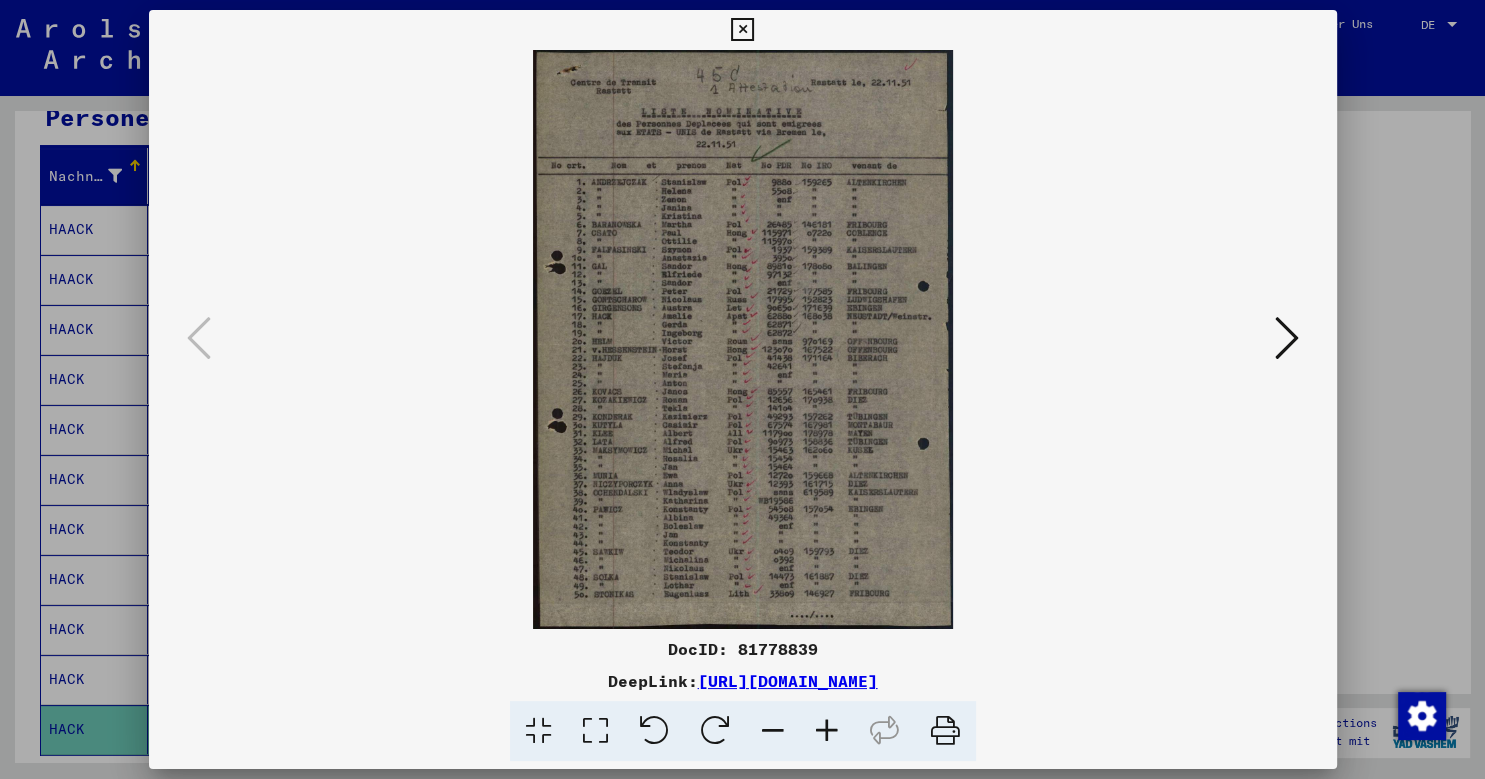 click at bounding box center (743, 339) 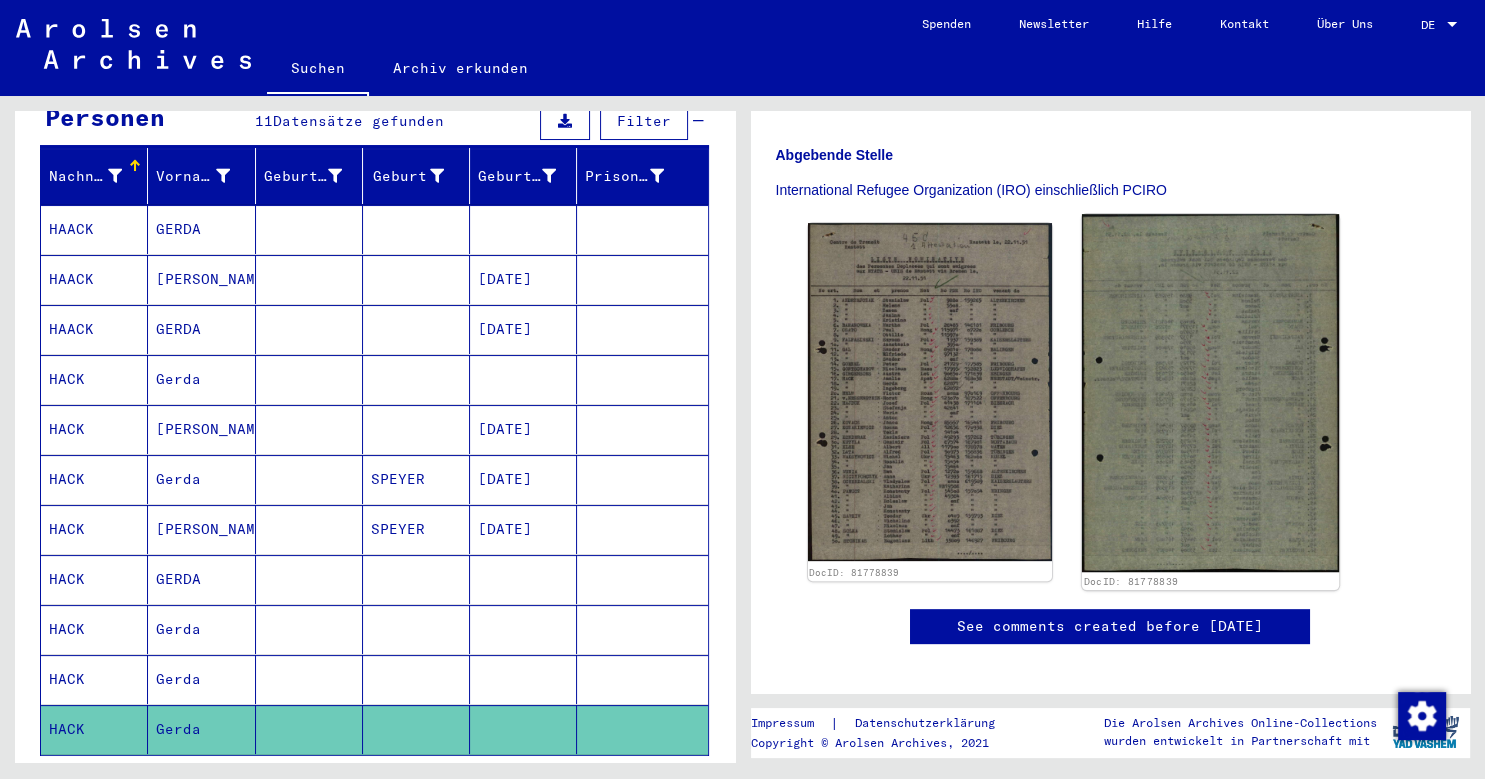 click 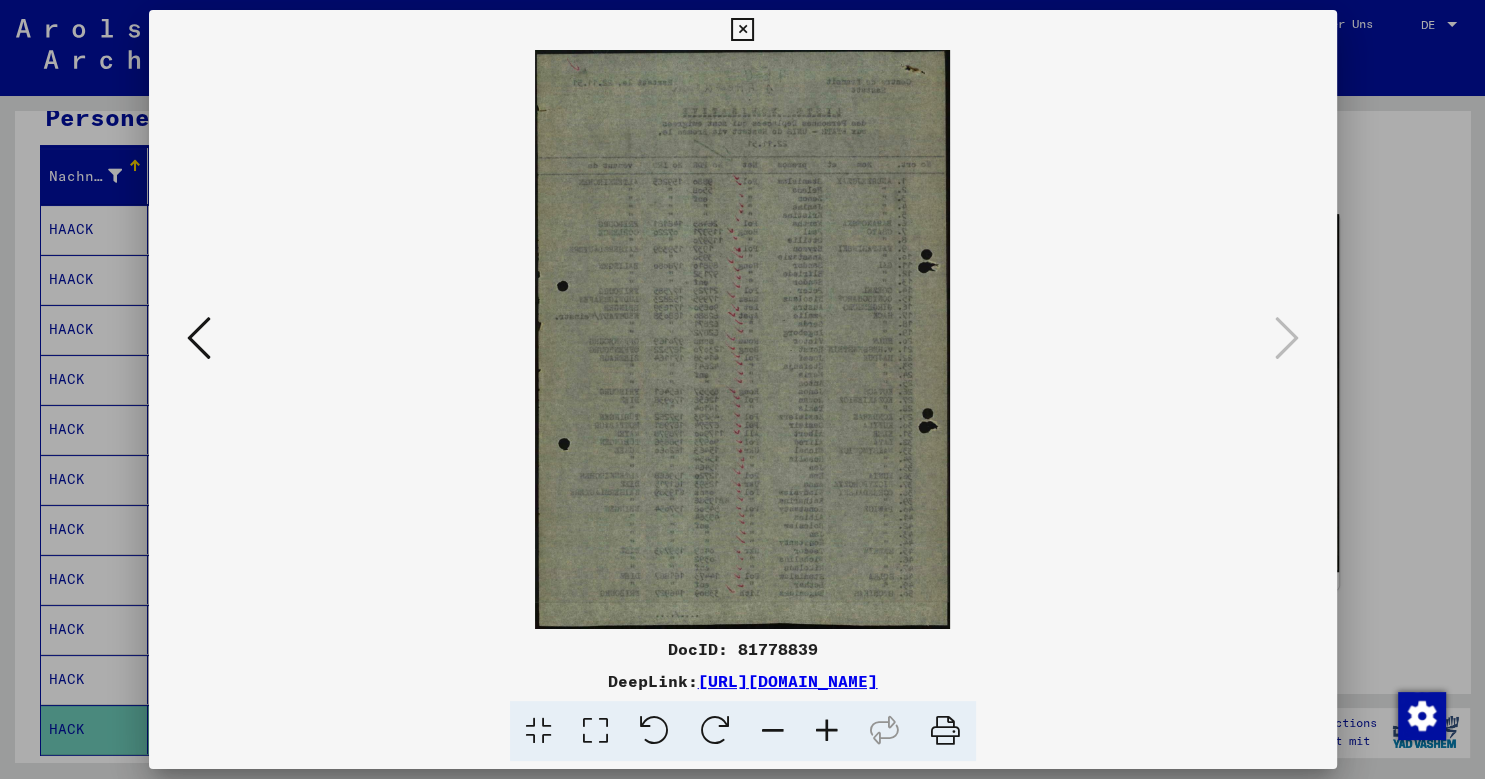 click at bounding box center (743, 339) 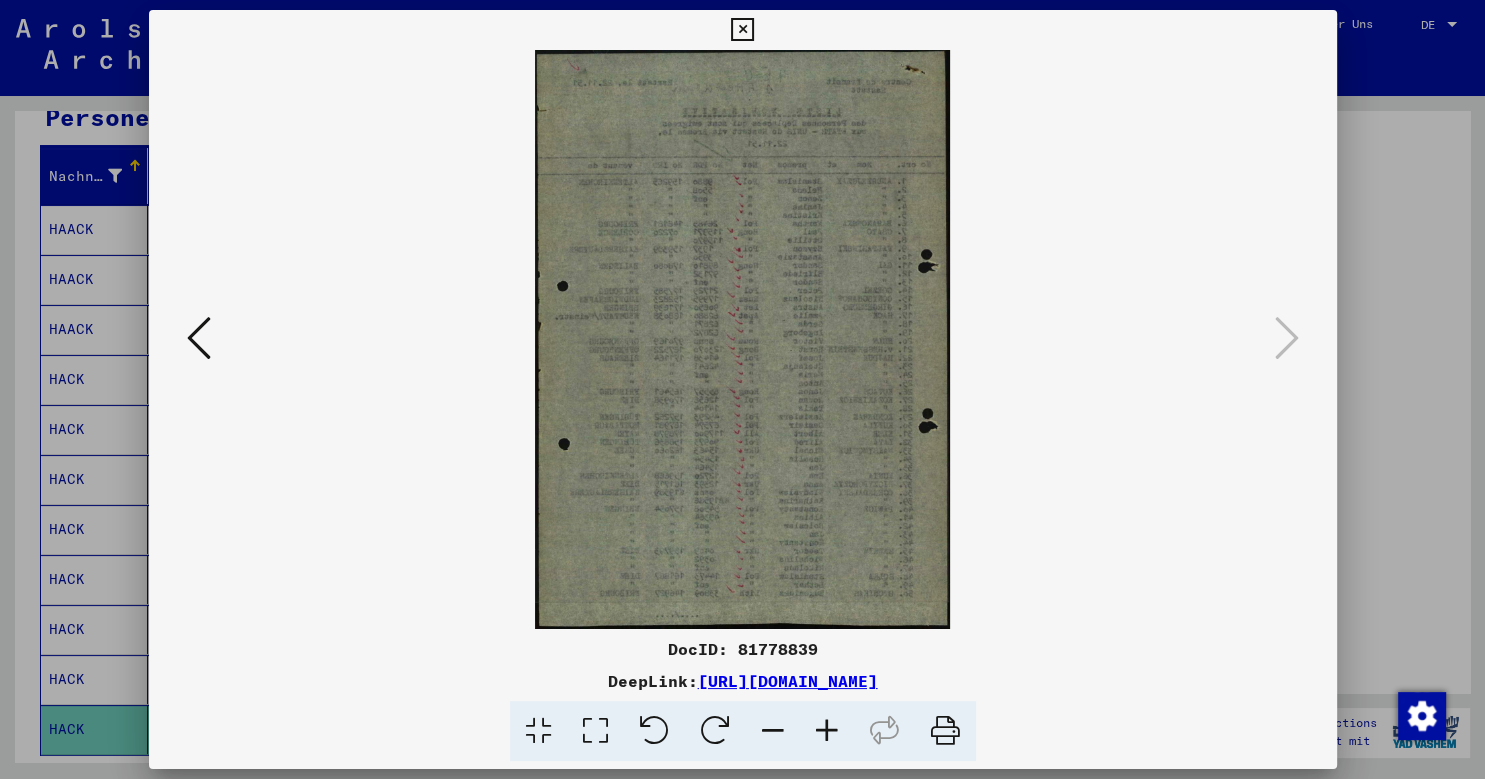 click at bounding box center (743, 339) 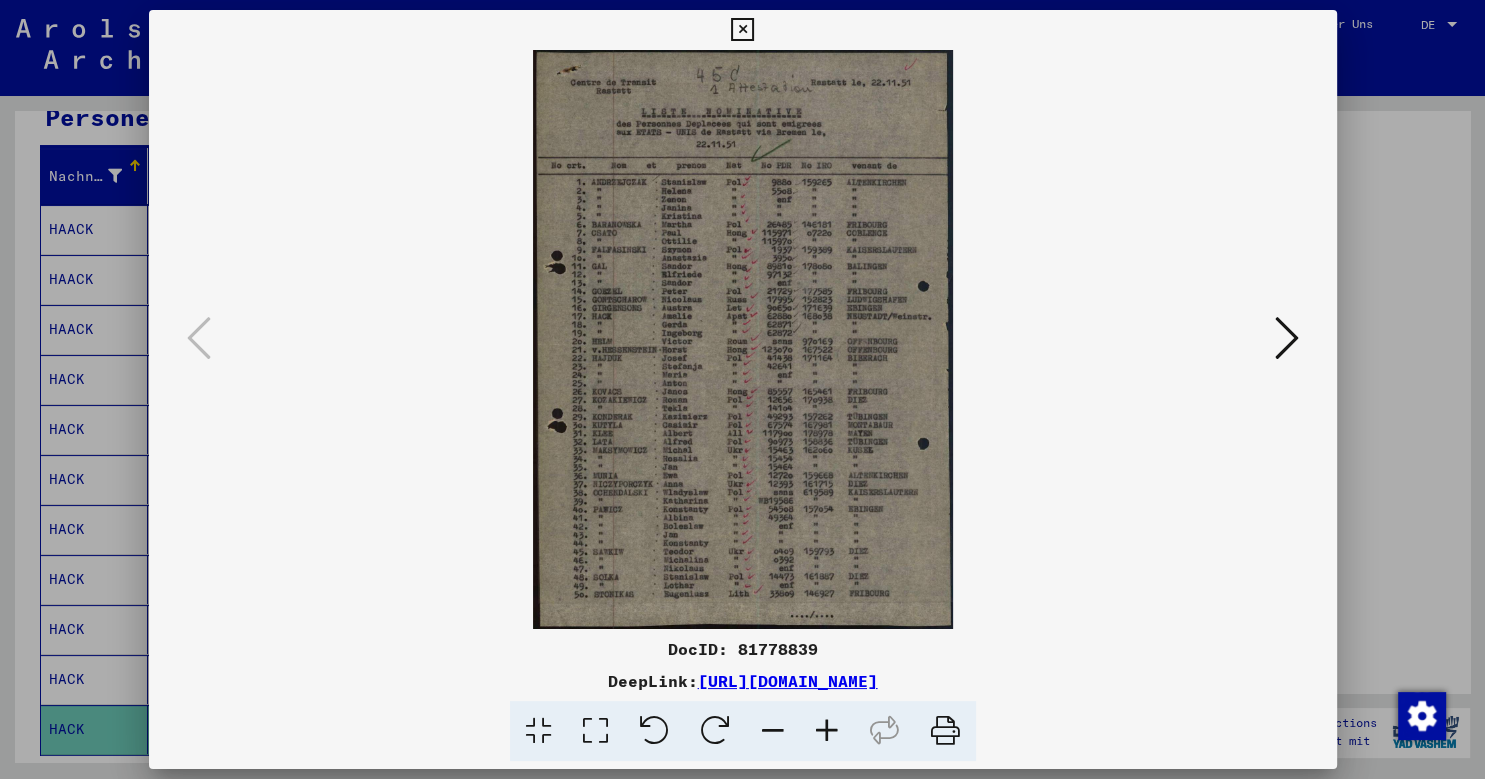 click at bounding box center [742, 30] 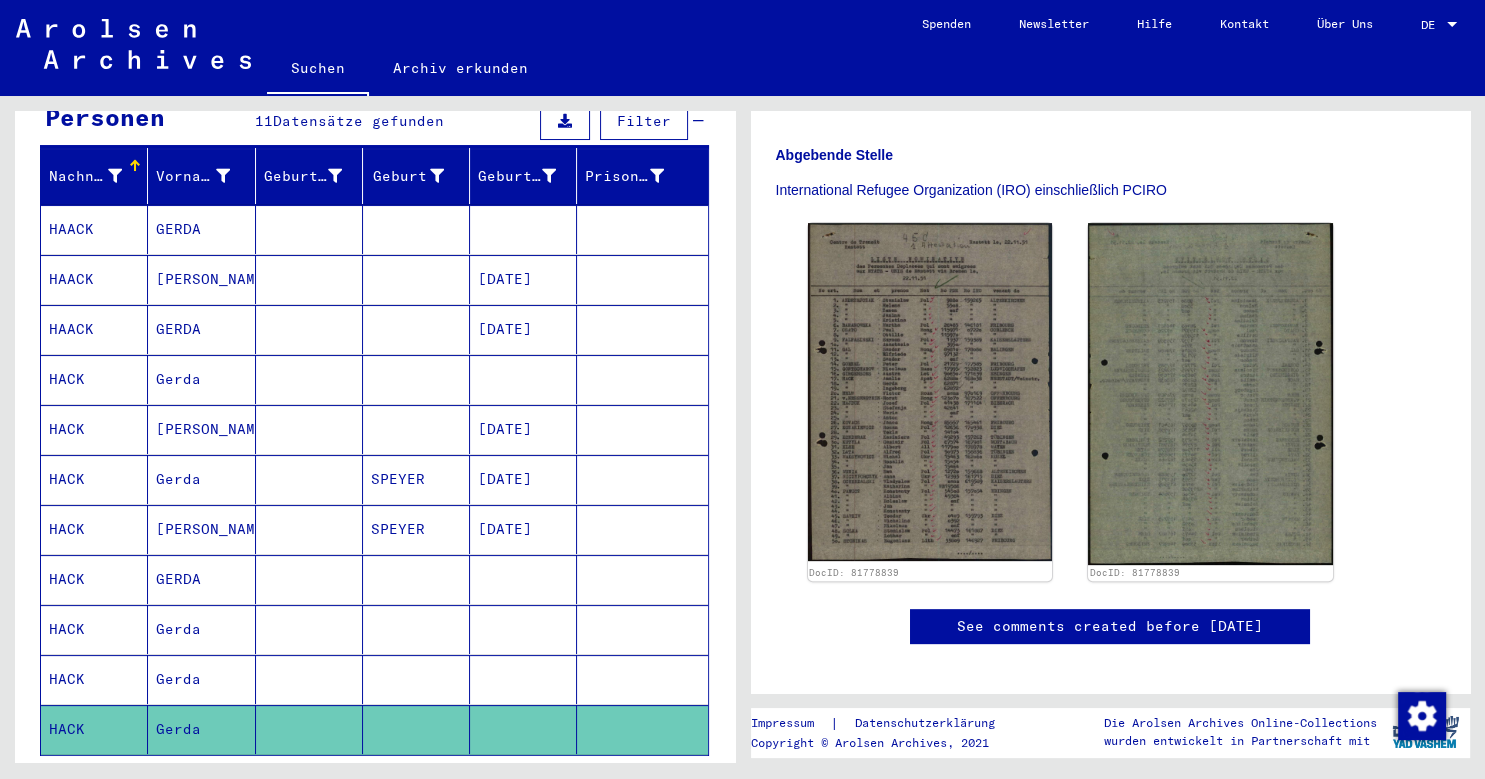 click on "[PERSON_NAME]" at bounding box center (201, 579) 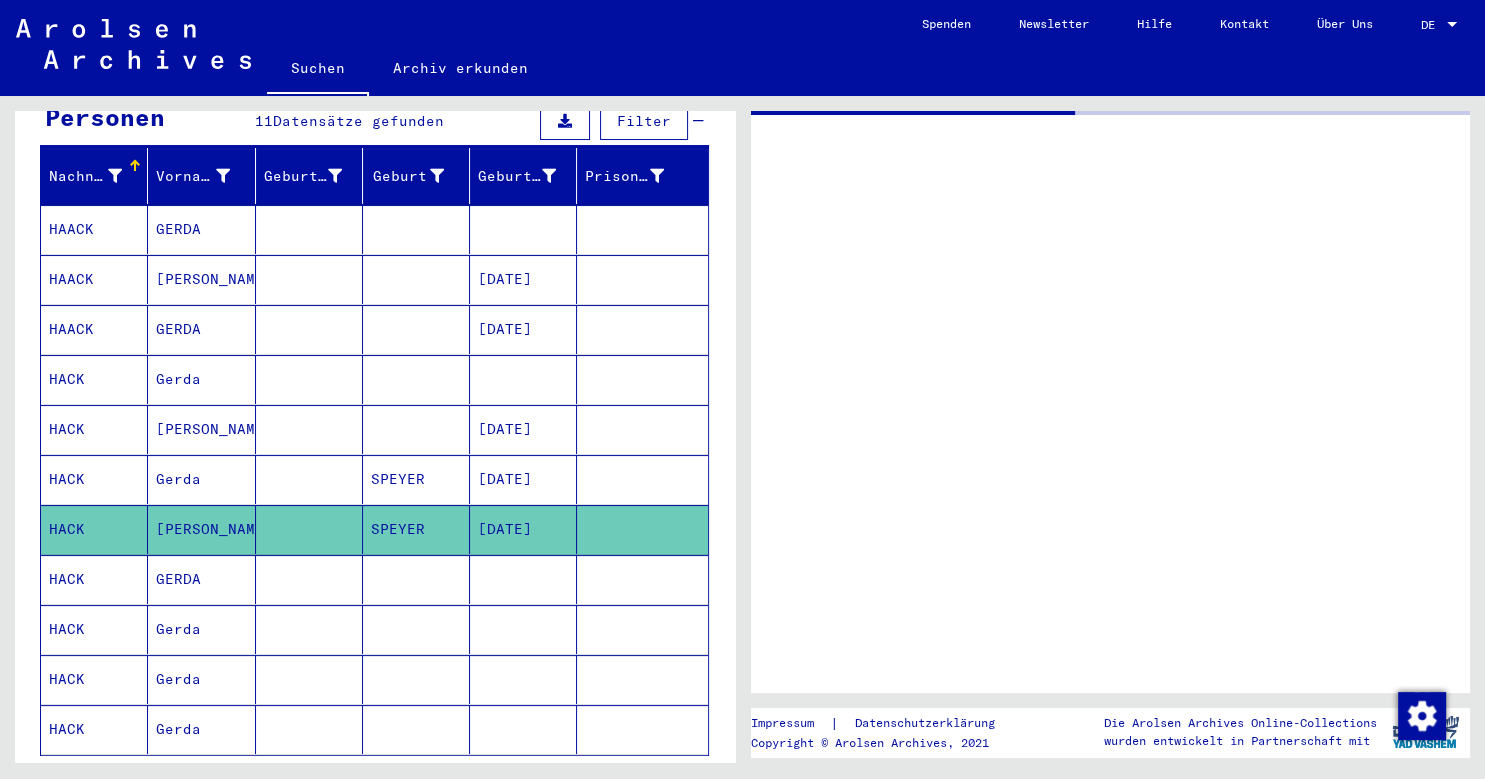 scroll, scrollTop: 0, scrollLeft: 0, axis: both 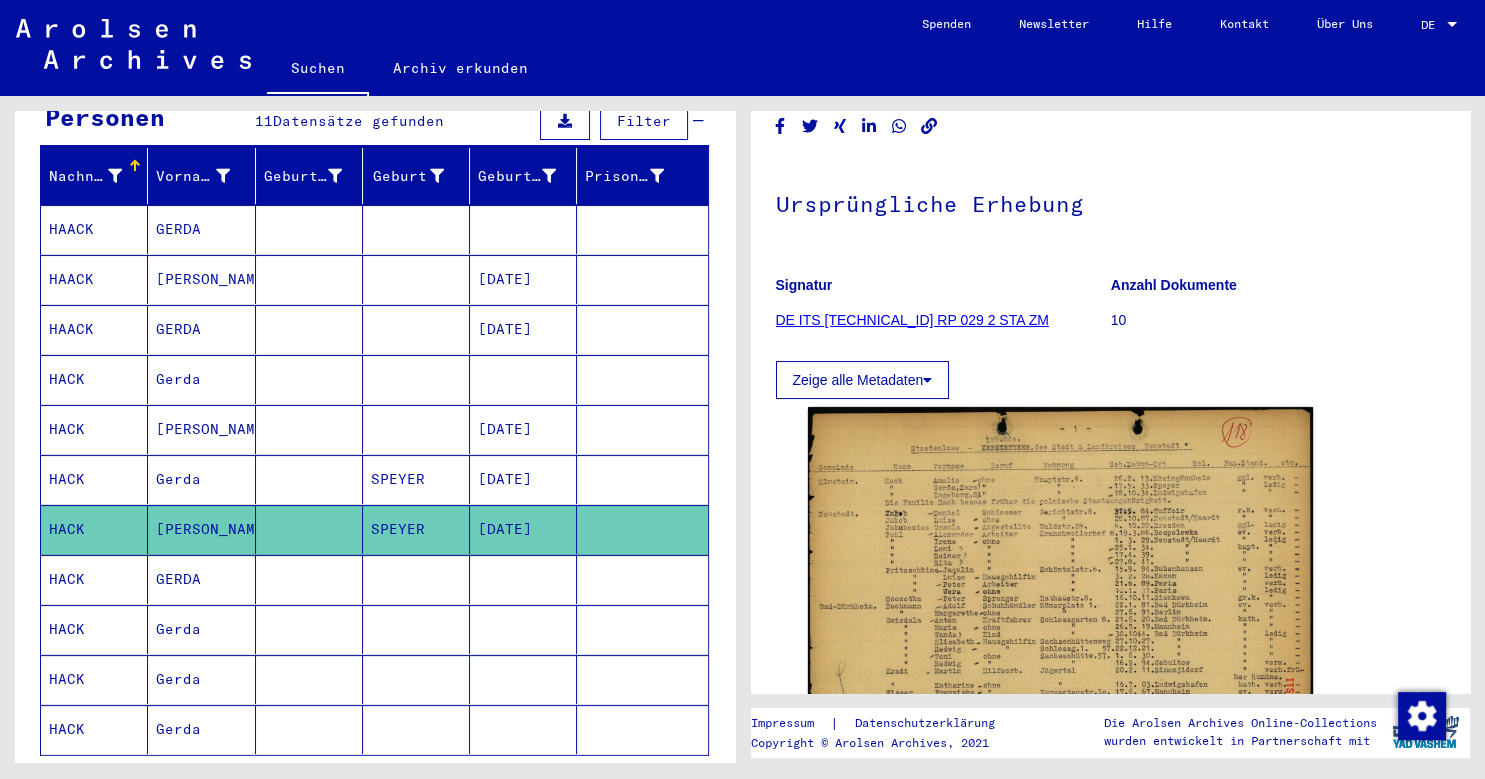 click on "[PERSON_NAME]" at bounding box center [201, 479] 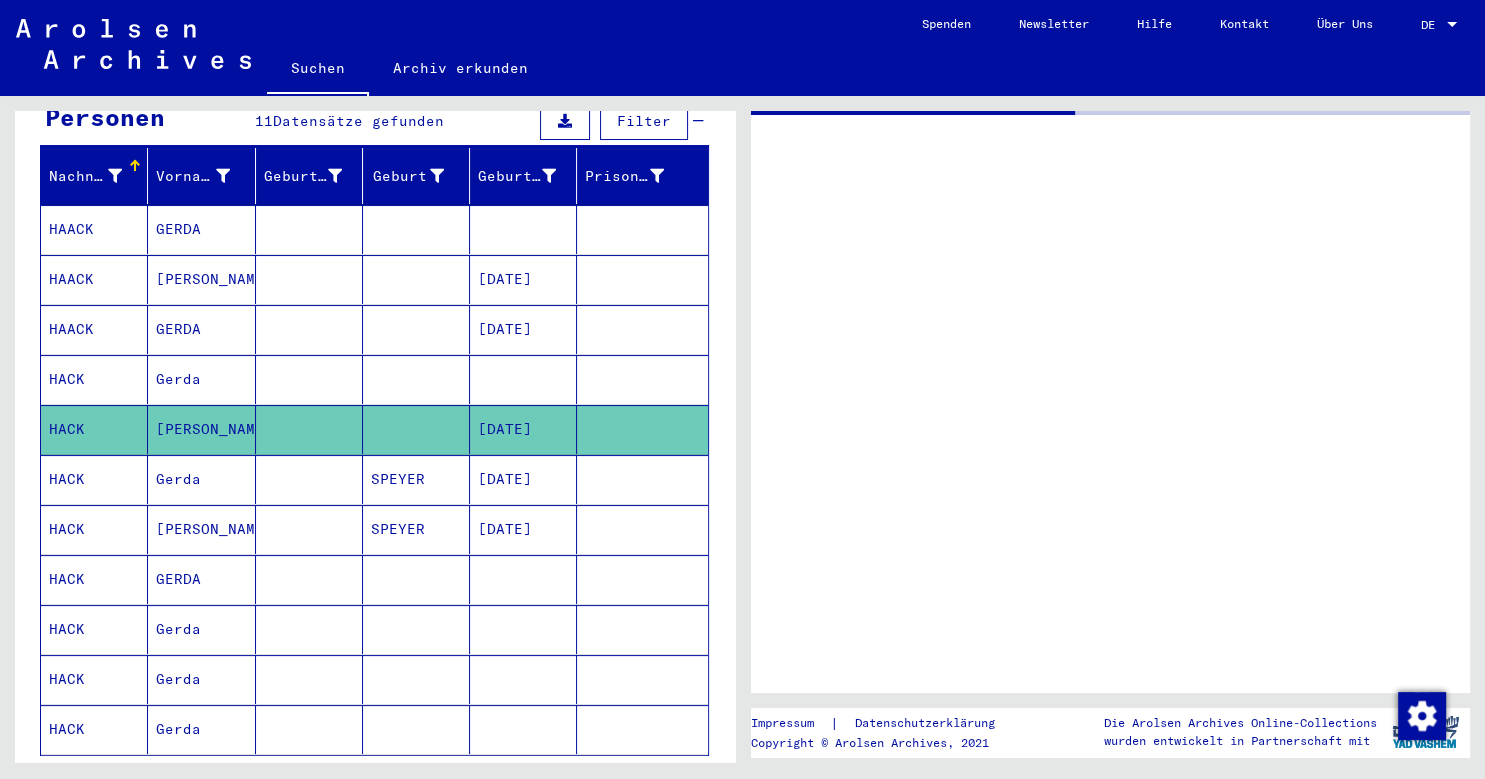 scroll, scrollTop: 0, scrollLeft: 0, axis: both 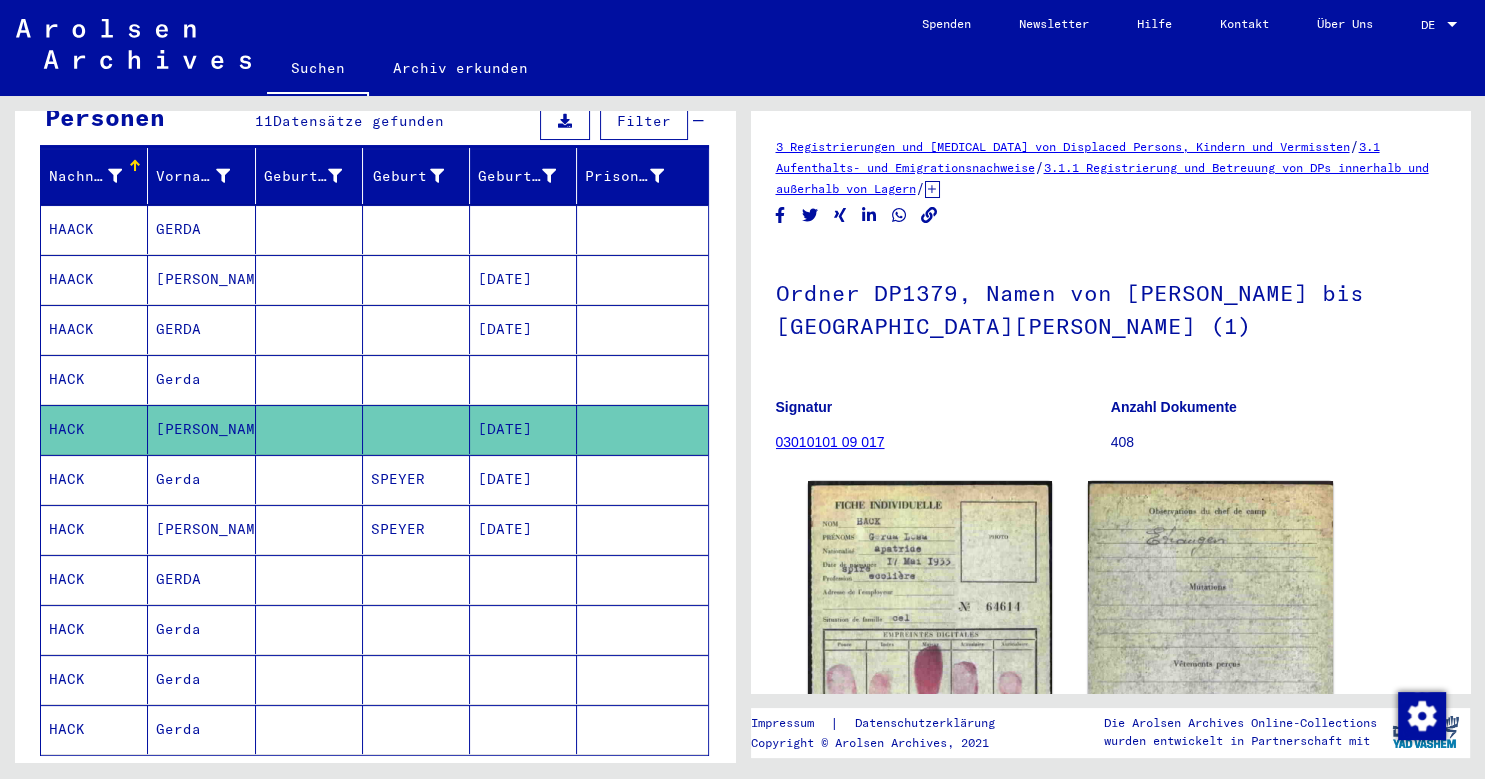 click on "[PERSON_NAME]" 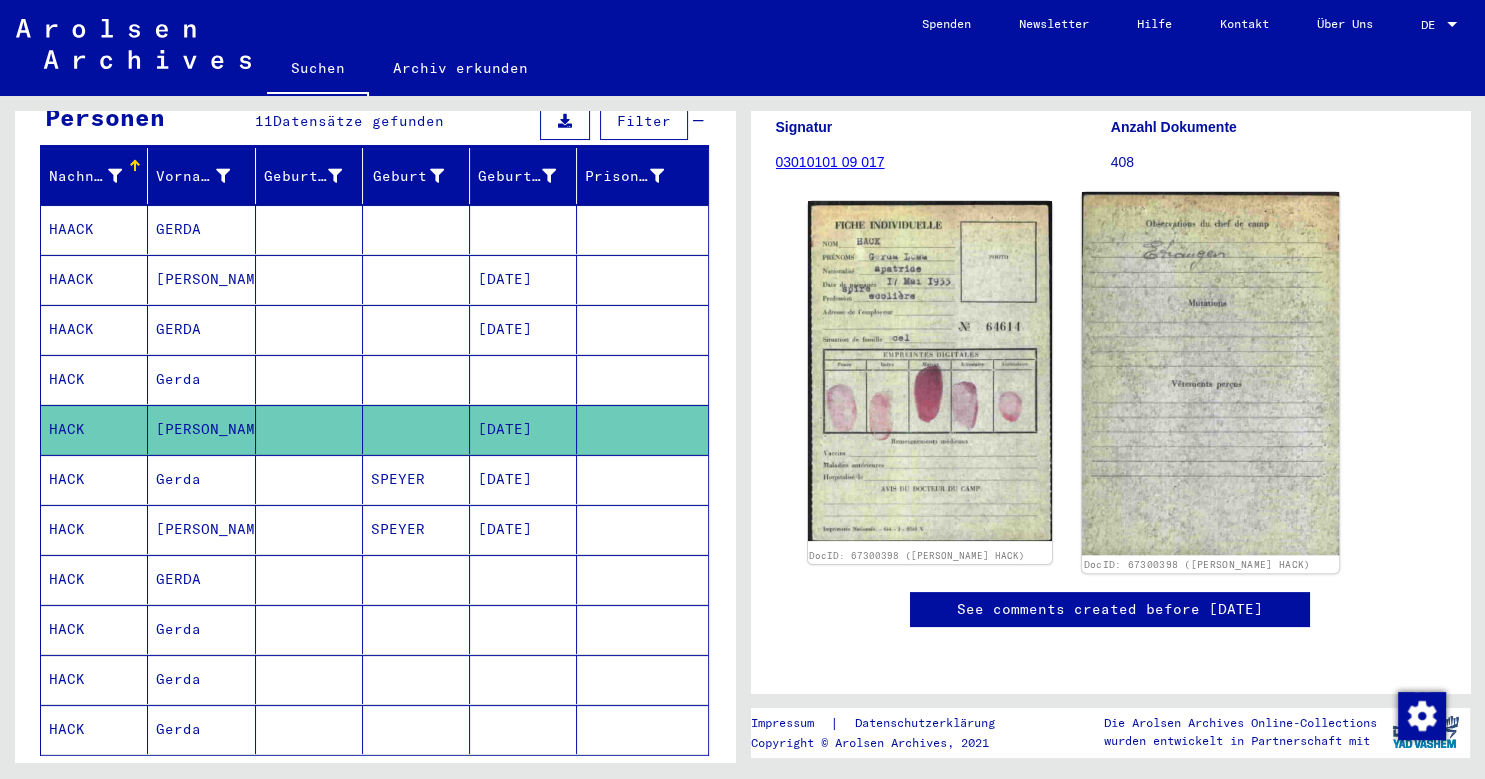 scroll, scrollTop: 331, scrollLeft: 0, axis: vertical 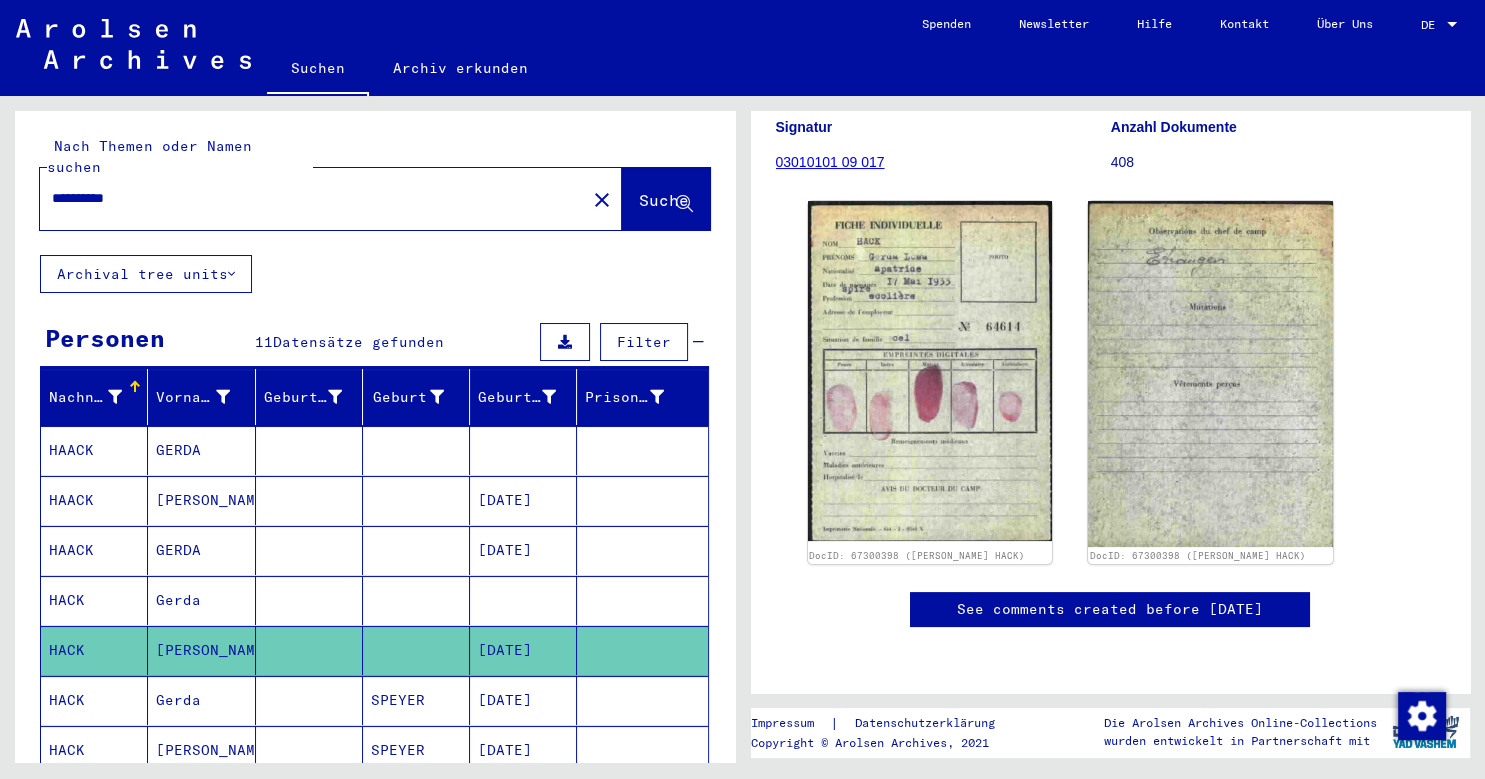 drag, startPoint x: 97, startPoint y: 176, endPoint x: 156, endPoint y: 180, distance: 59.135437 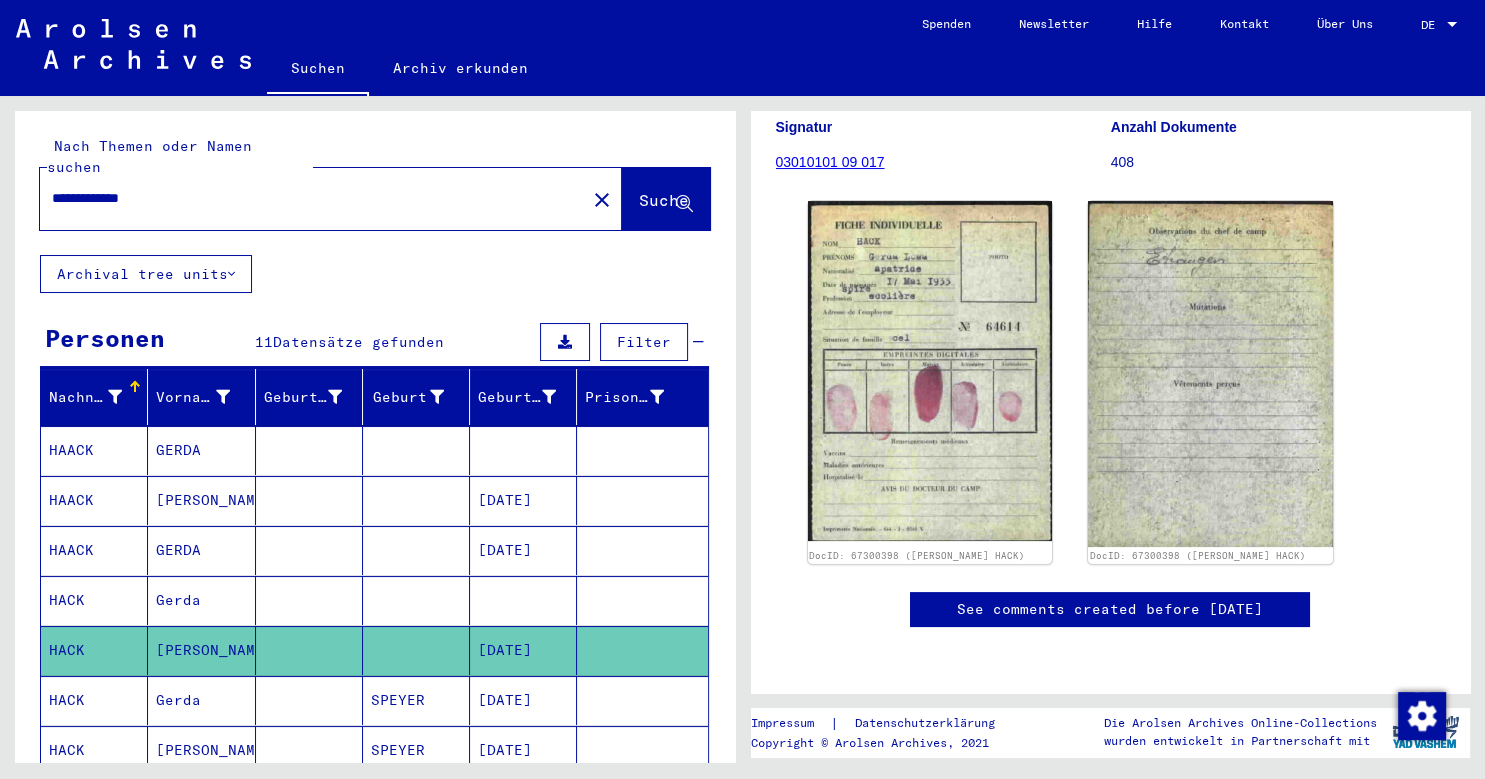 type on "**********" 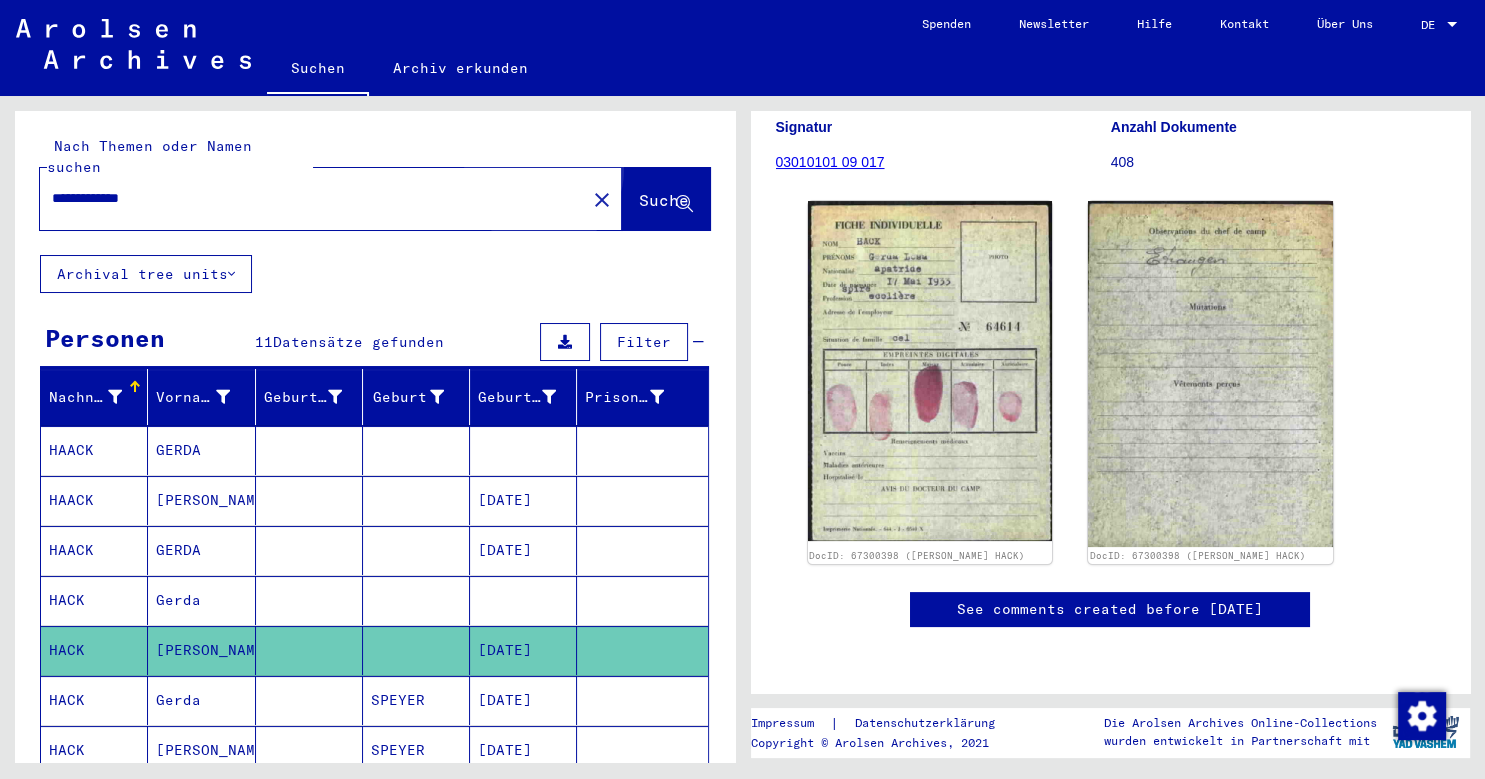 click on "Suche" 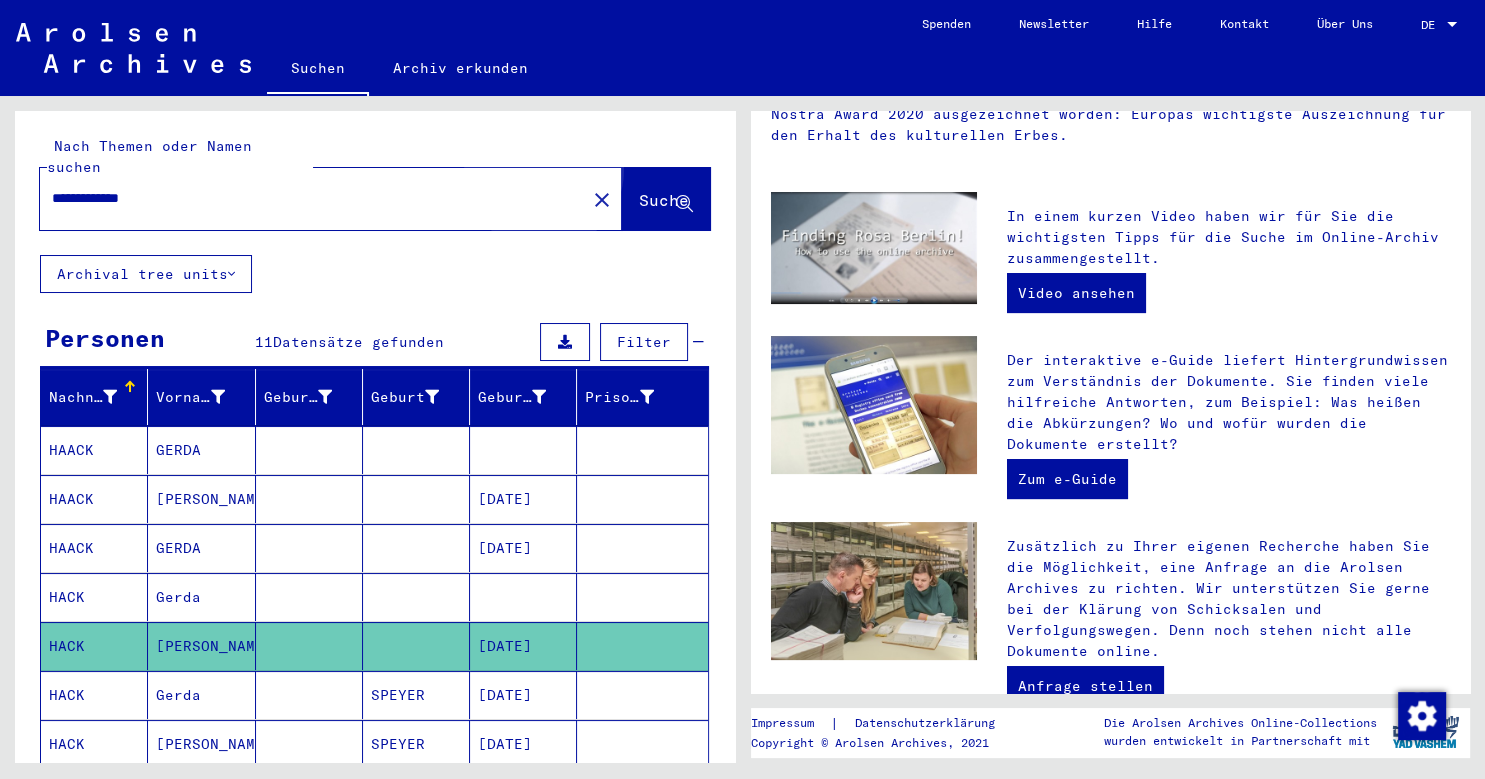 scroll, scrollTop: 0, scrollLeft: 0, axis: both 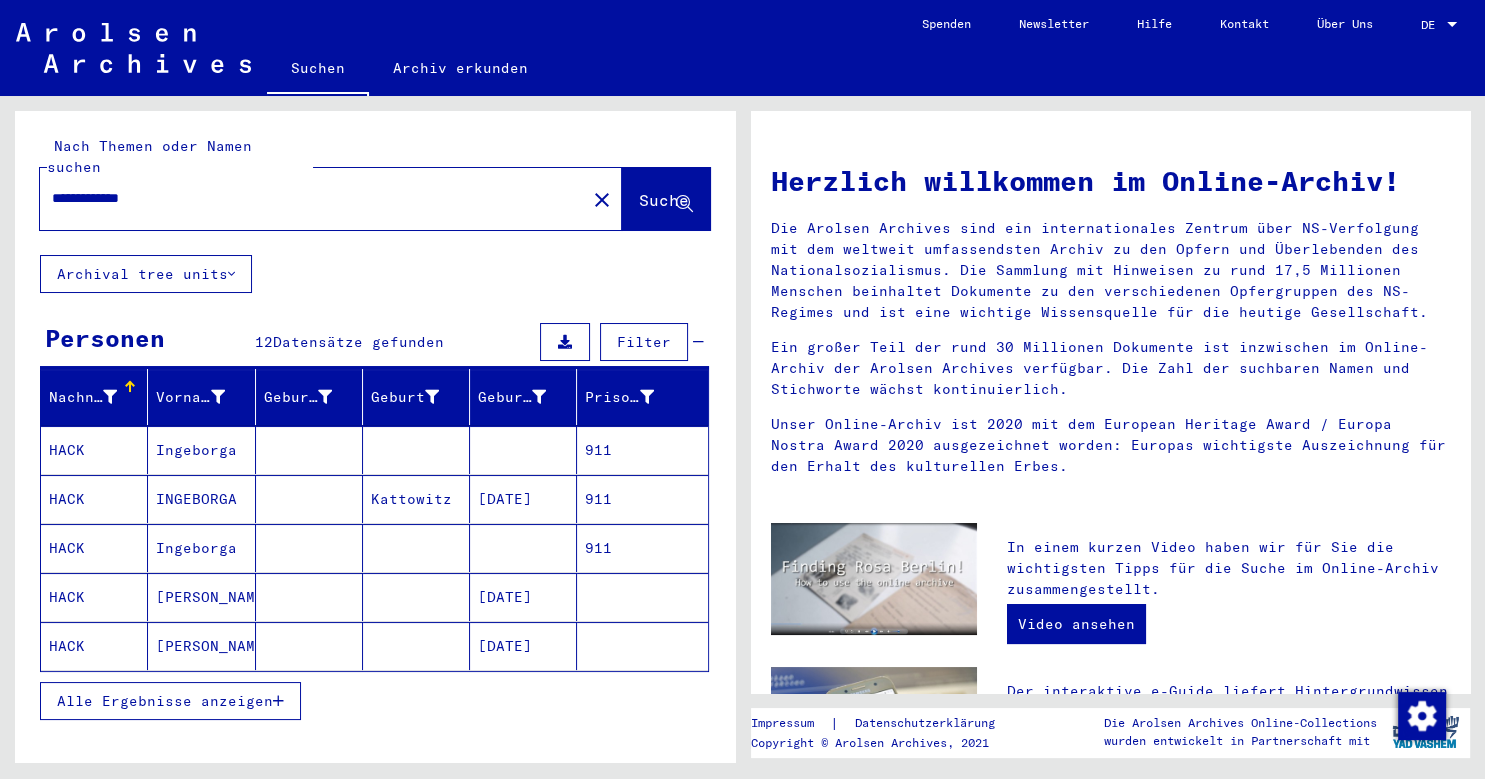 click on "[DATE]" at bounding box center [523, 646] 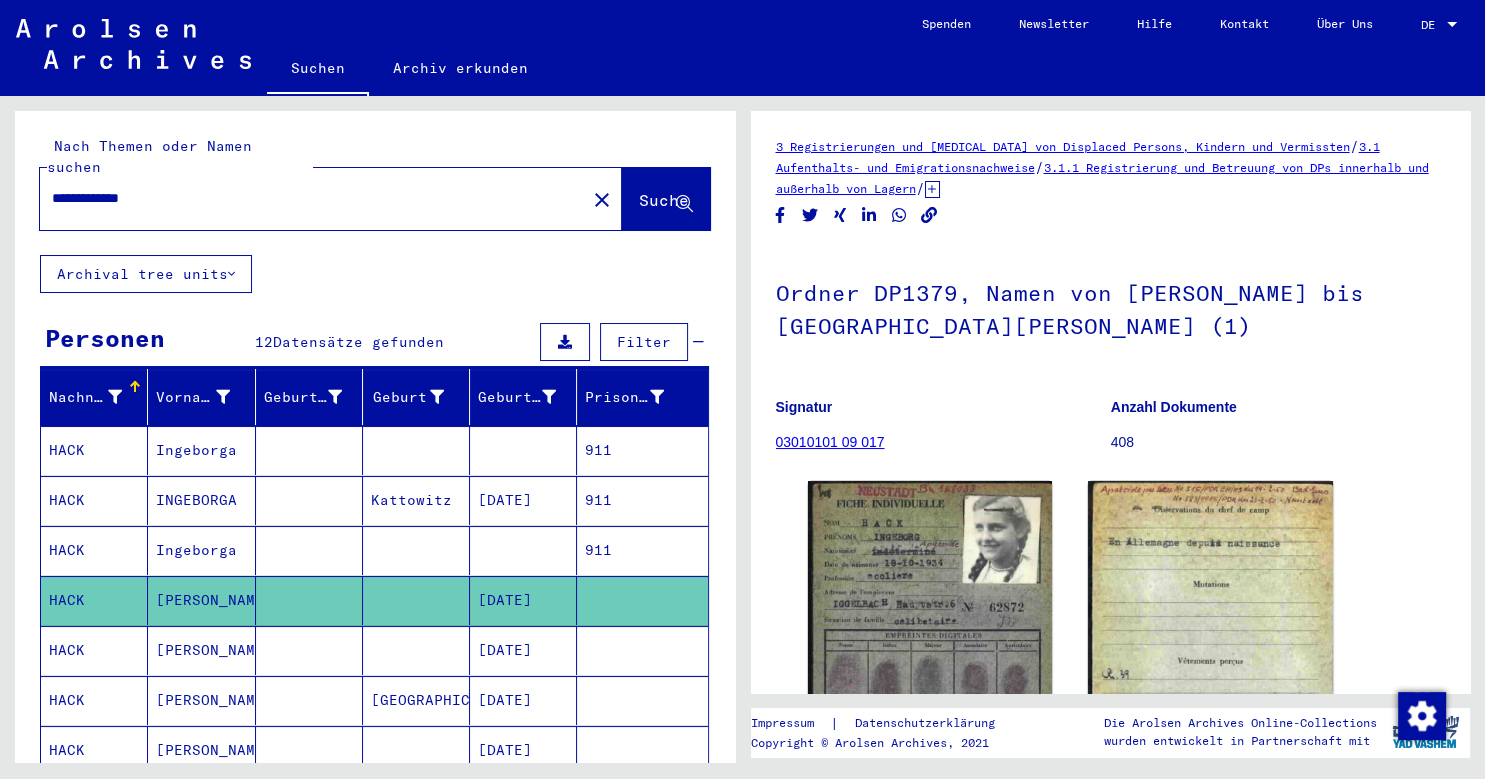 click on "[DATE]" 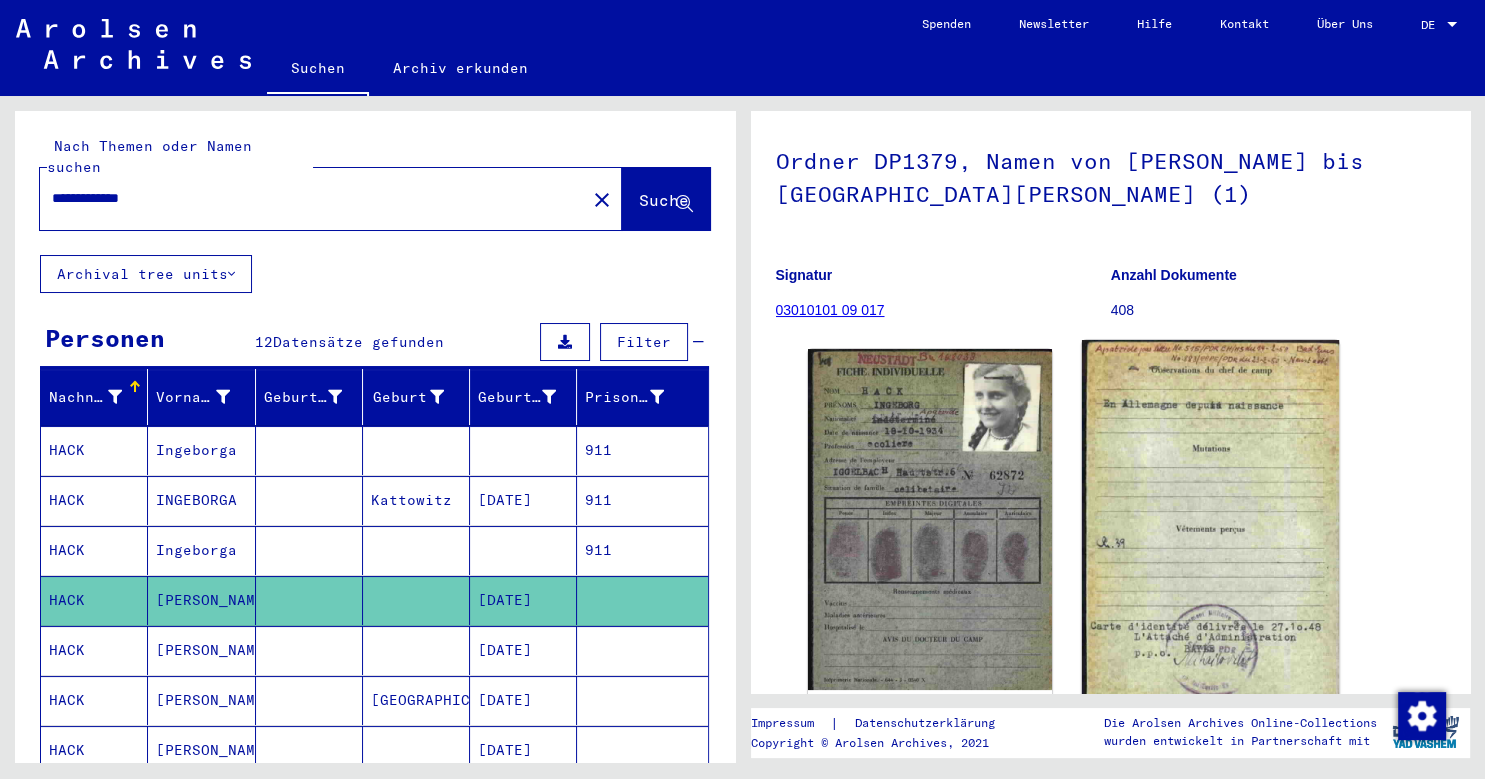 scroll, scrollTop: 221, scrollLeft: 0, axis: vertical 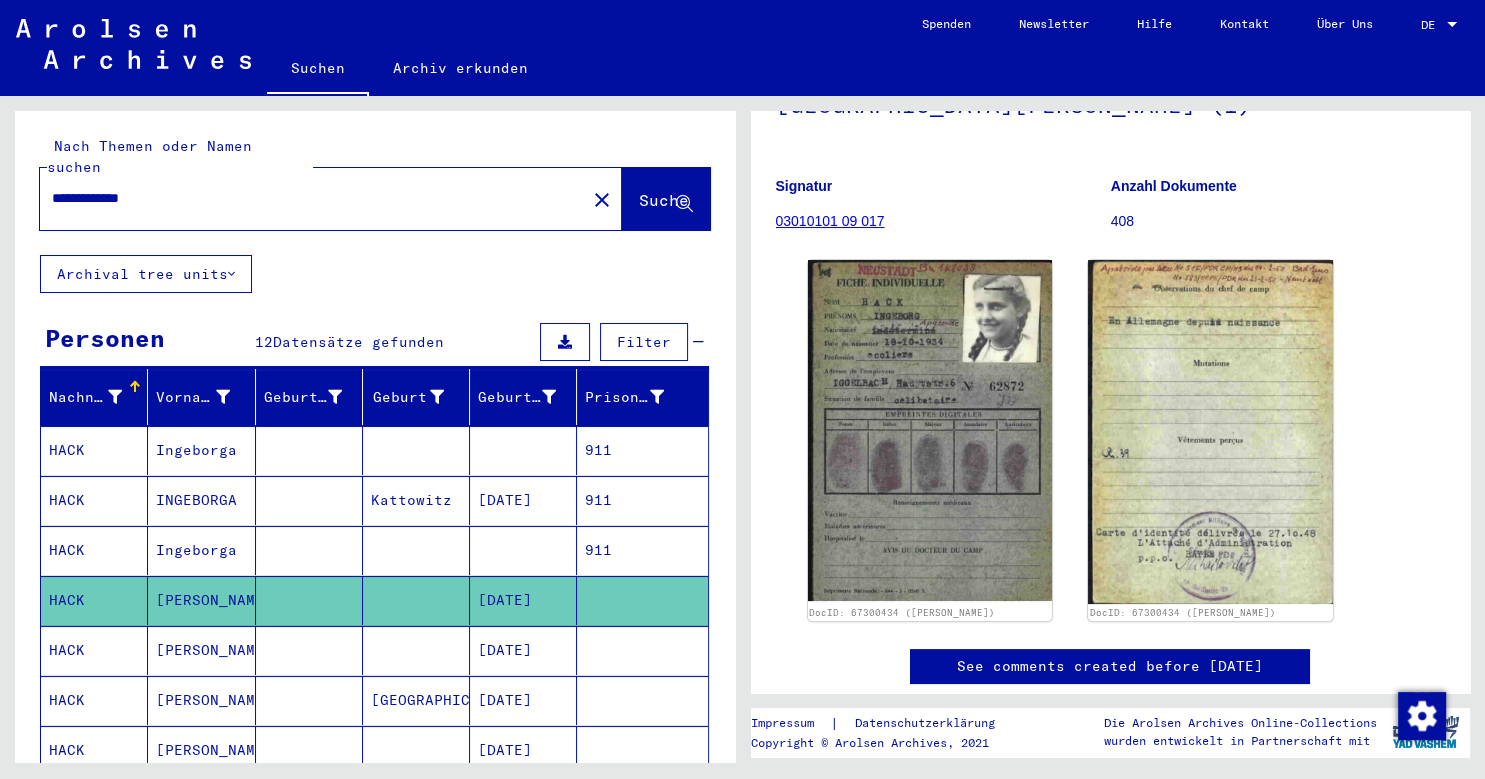 click on "[DATE]" at bounding box center (523, 700) 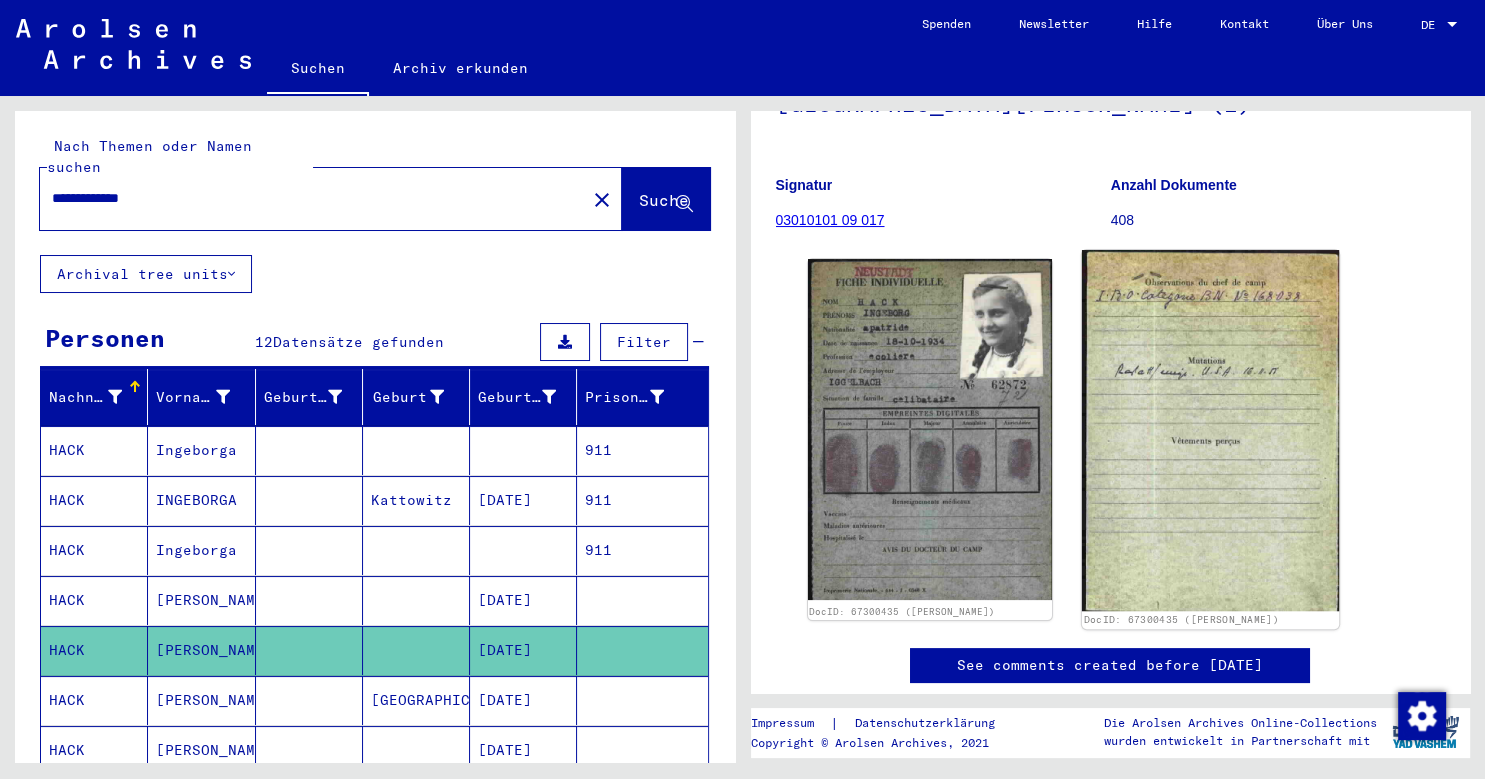 scroll, scrollTop: 221, scrollLeft: 0, axis: vertical 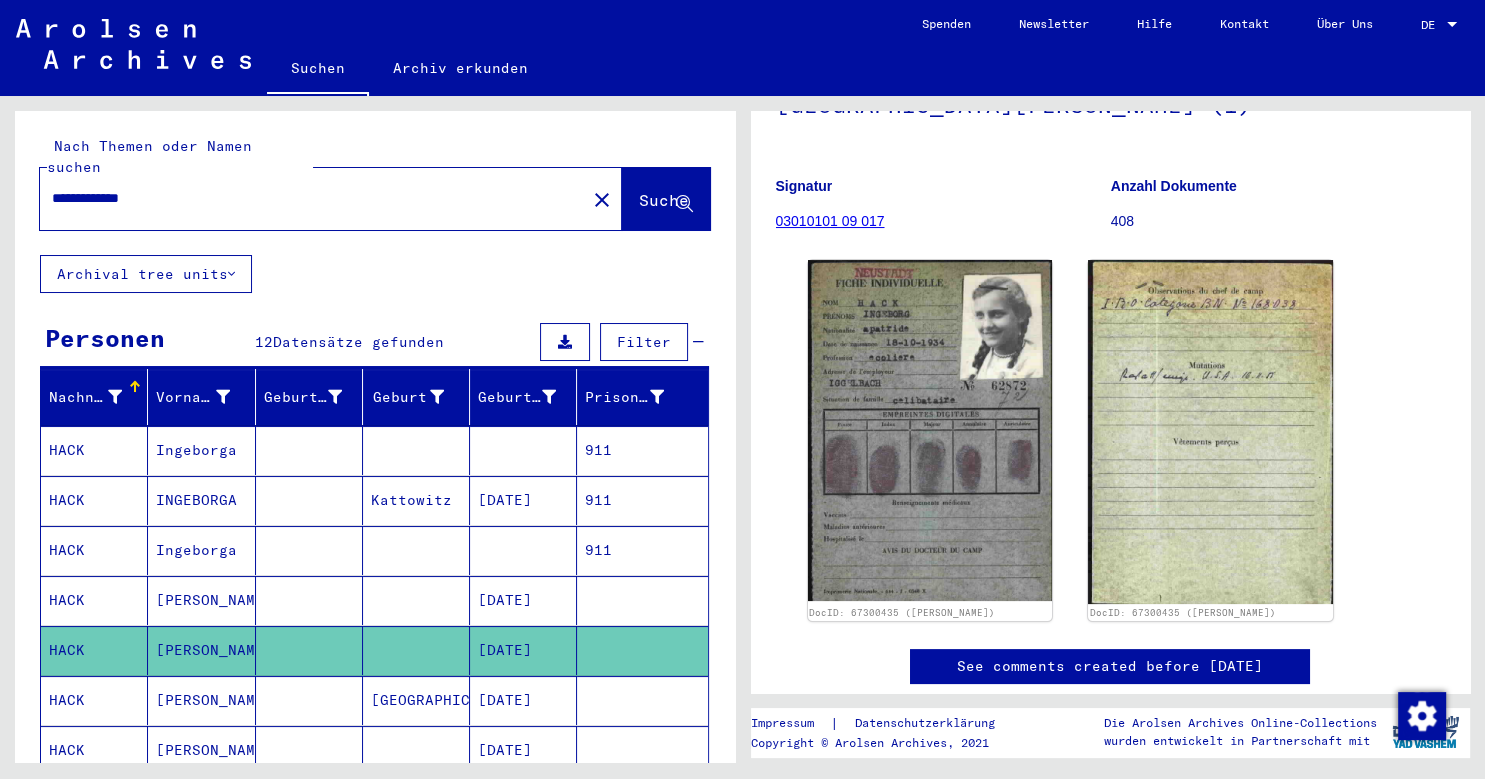 click on "[DATE]" at bounding box center [523, 750] 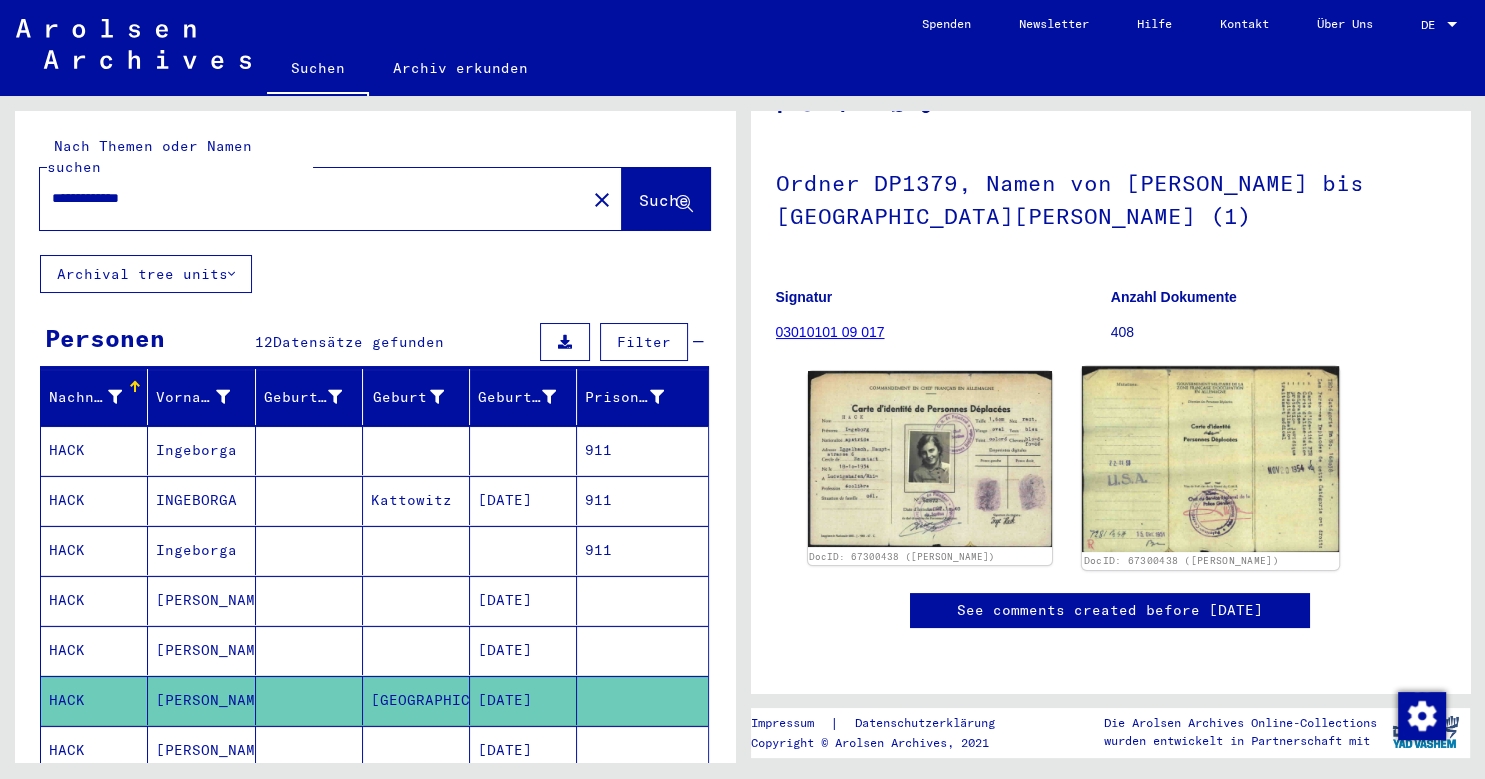 scroll, scrollTop: 110, scrollLeft: 0, axis: vertical 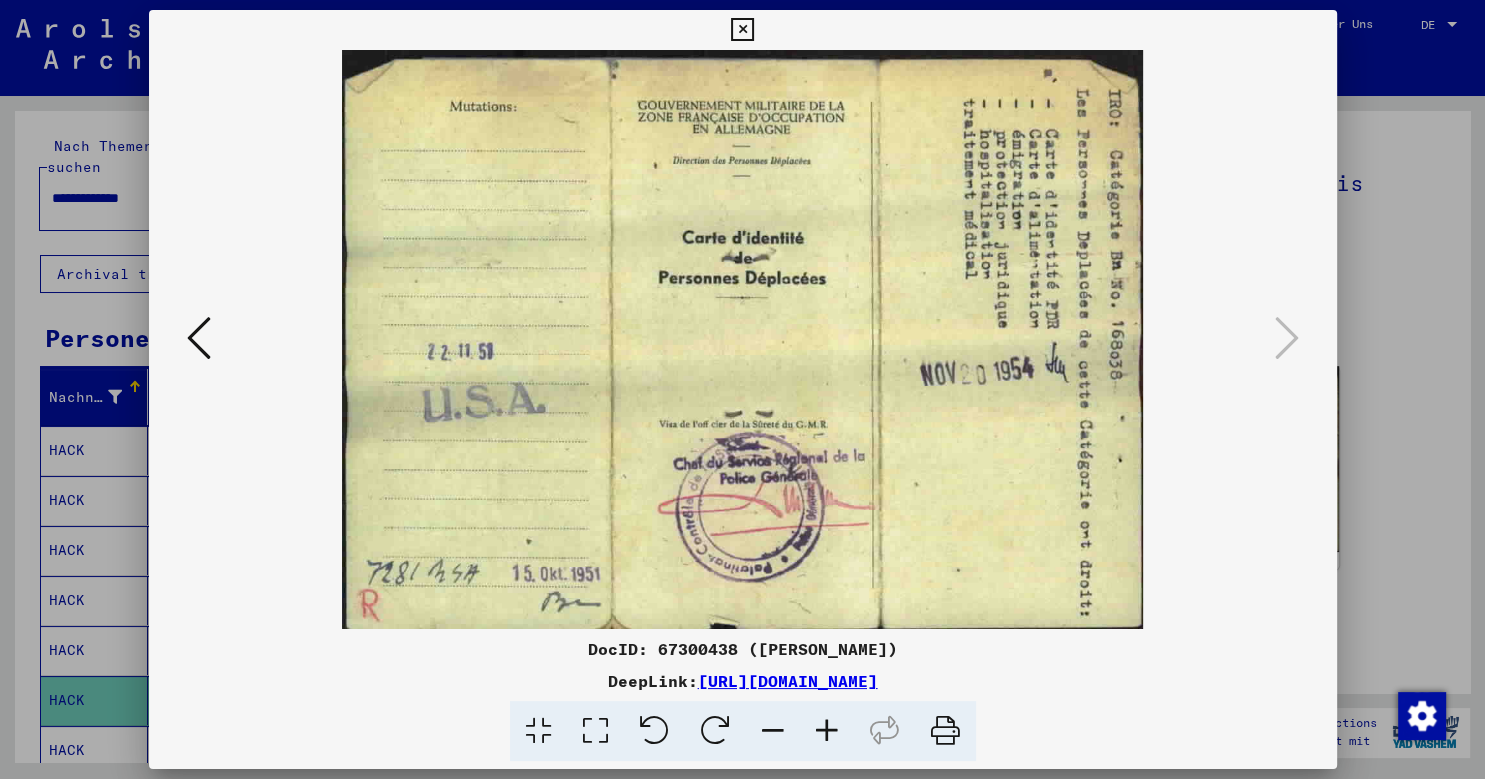 click at bounding box center (743, 339) 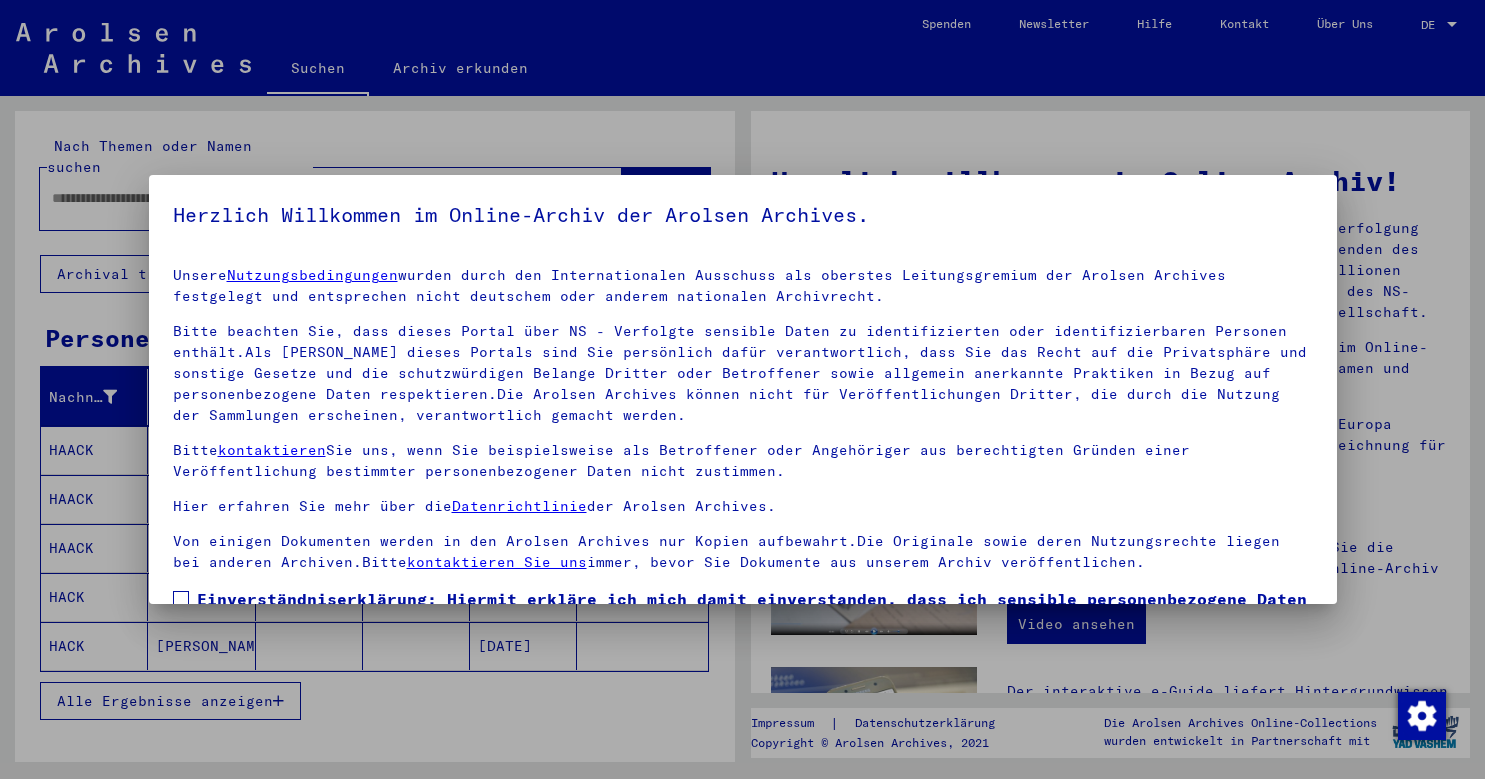 type on "**********" 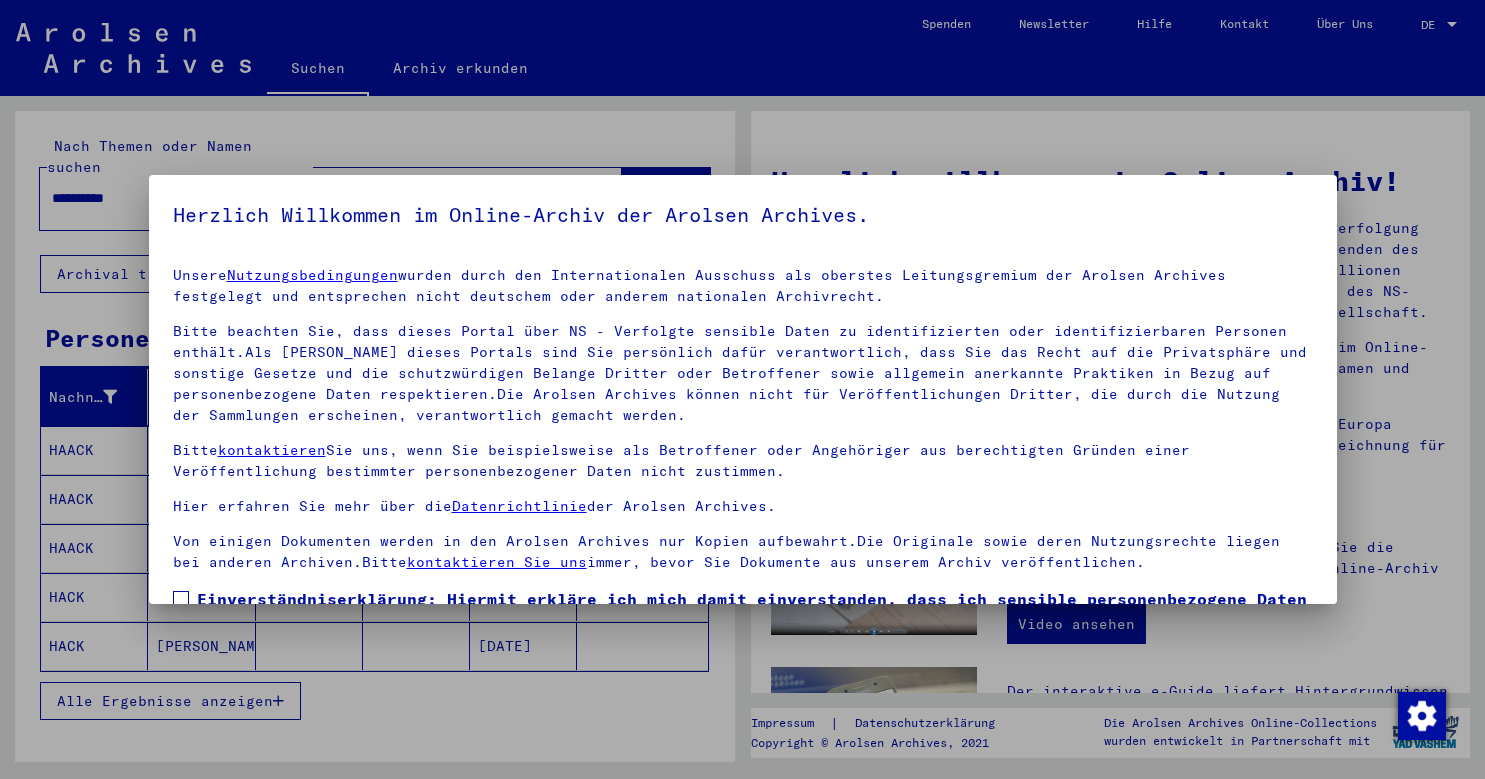 scroll, scrollTop: 0, scrollLeft: 0, axis: both 